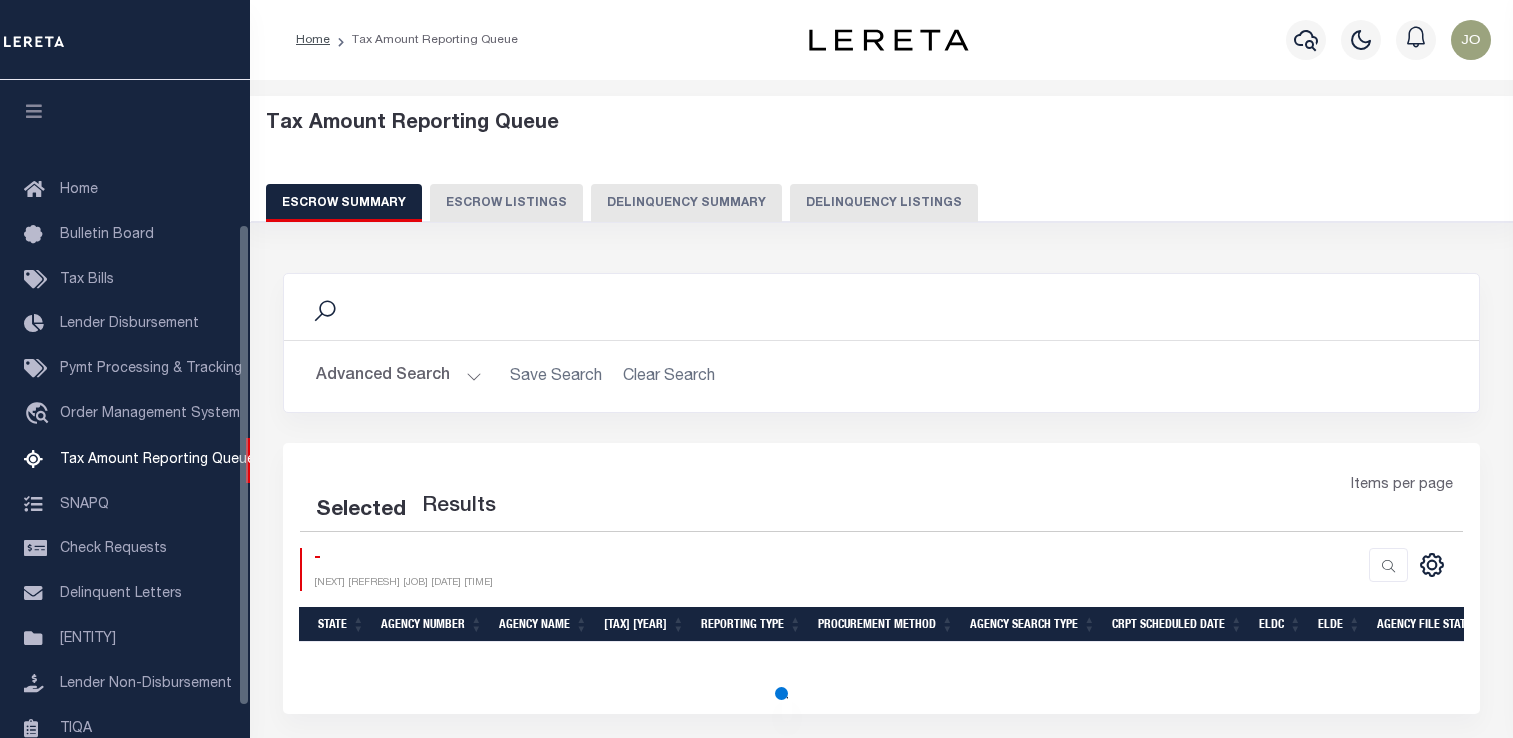scroll, scrollTop: 0, scrollLeft: 0, axis: both 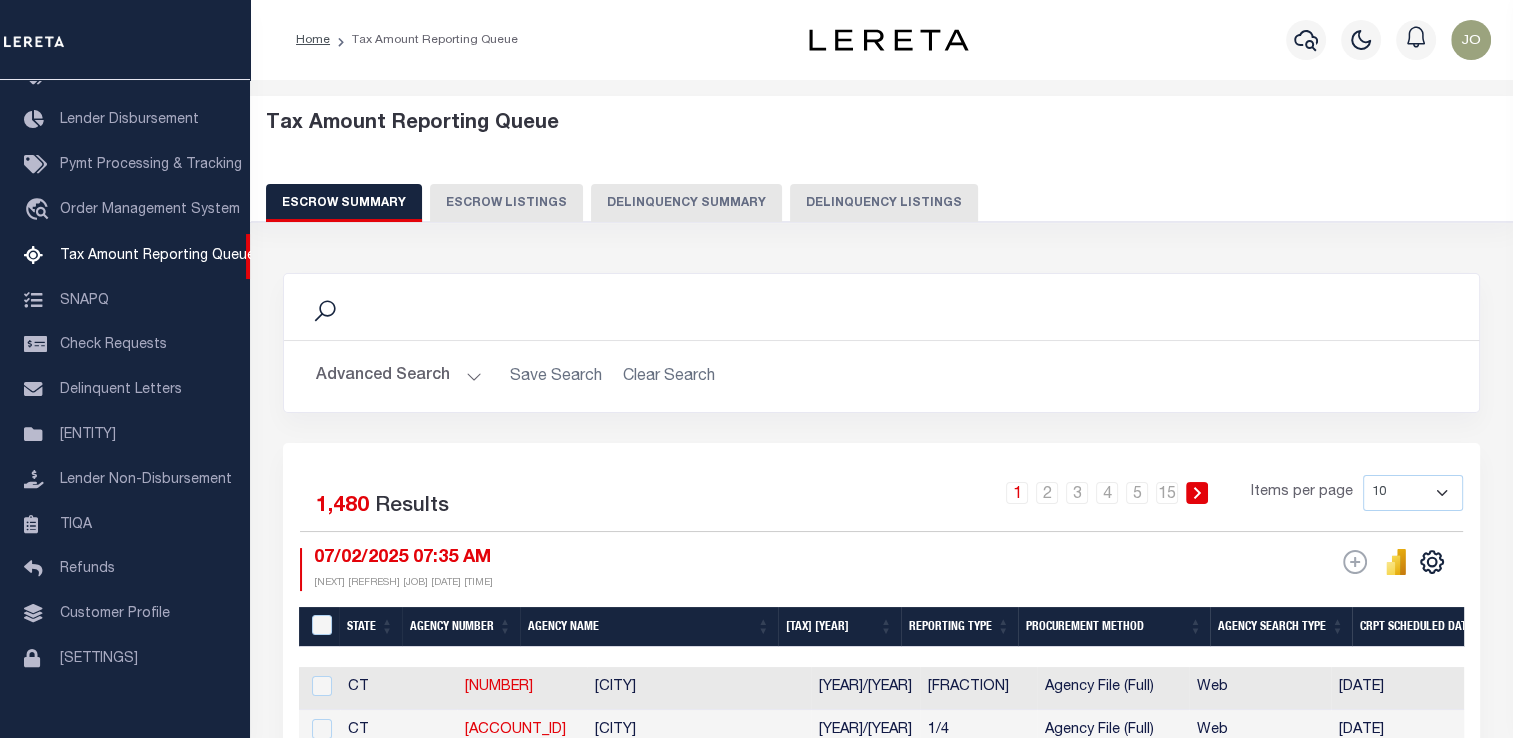 click on "Delinquency Listings" at bounding box center [884, 203] 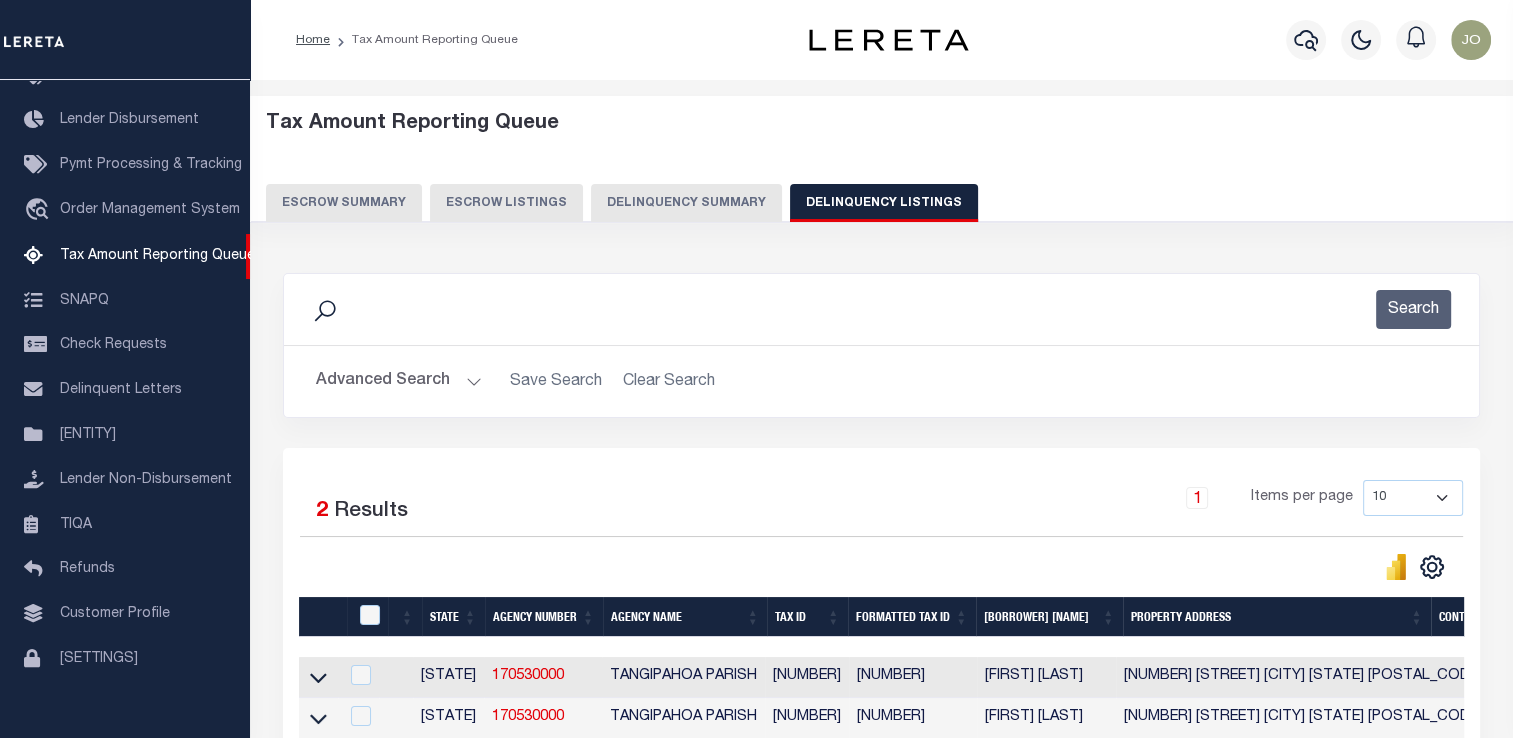 scroll, scrollTop: 100, scrollLeft: 0, axis: vertical 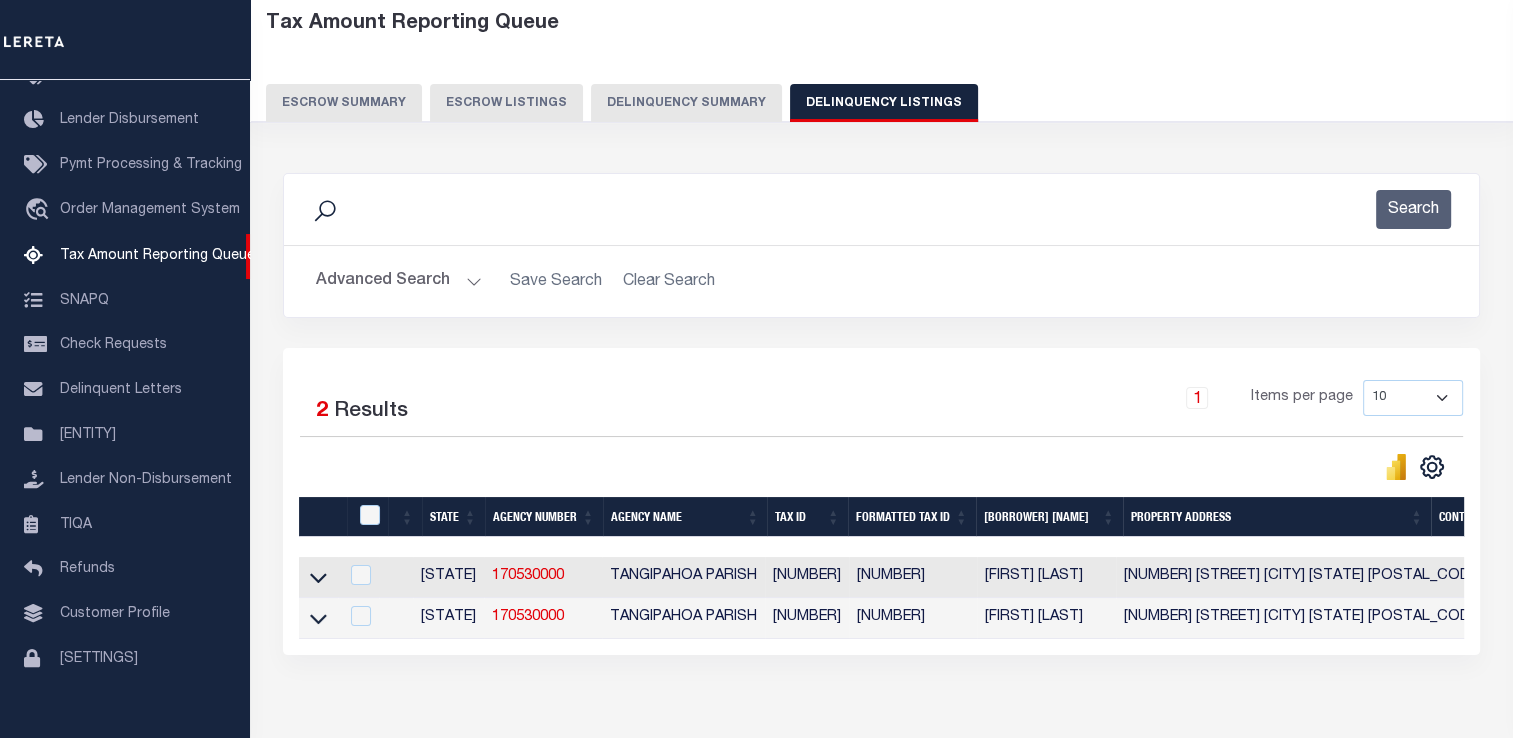 click on "Advanced Search" at bounding box center [399, 281] 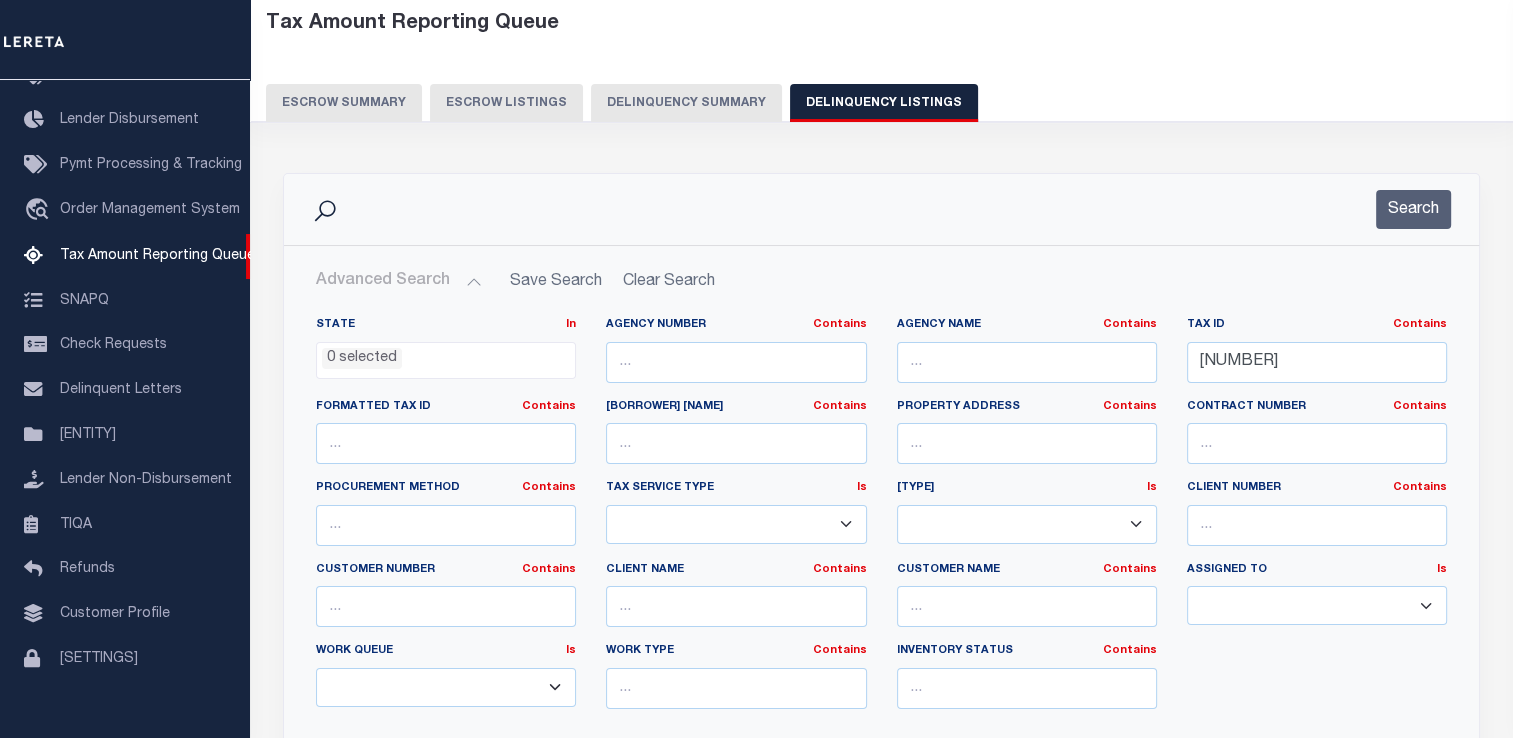 click on "Advanced Search" at bounding box center (399, 281) 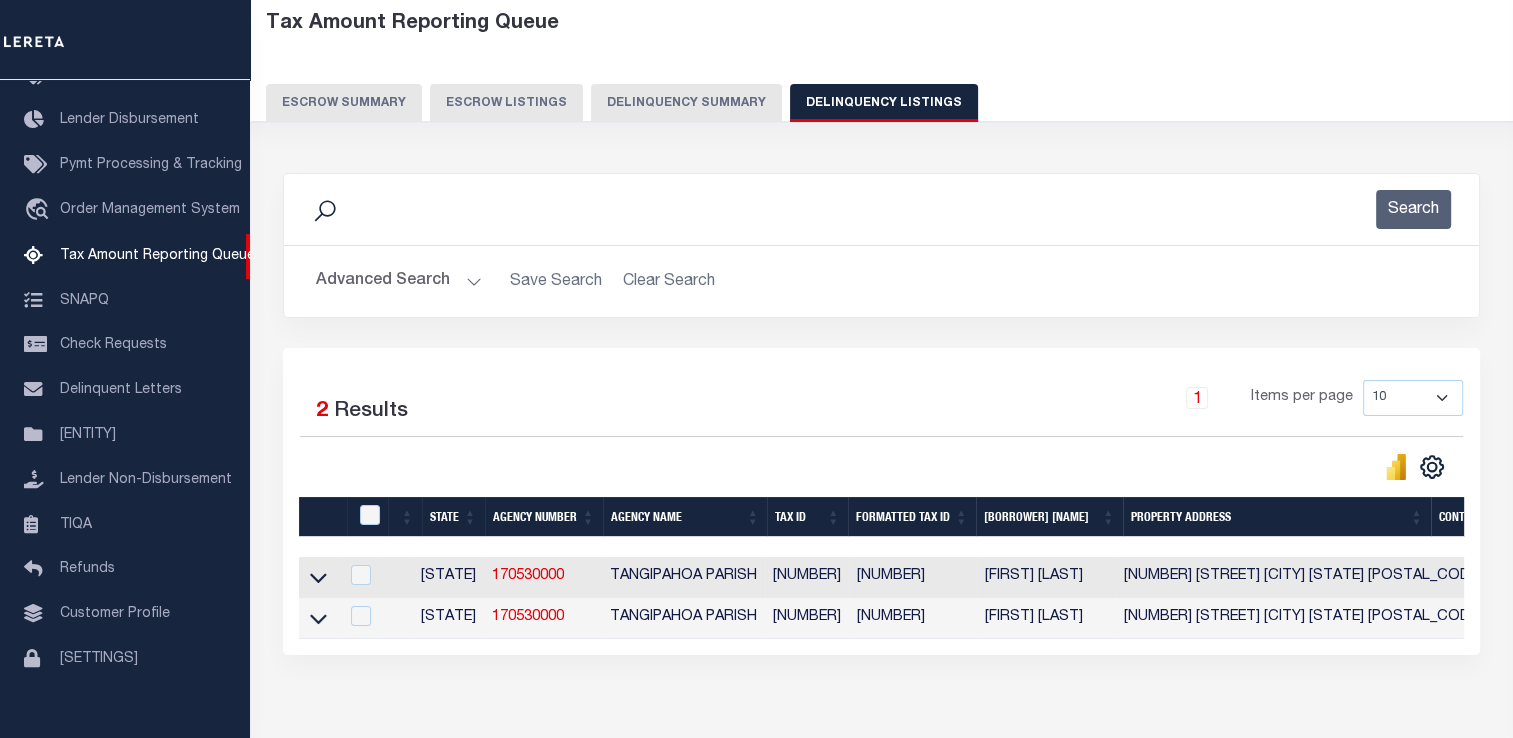 scroll, scrollTop: 0, scrollLeft: 343, axis: horizontal 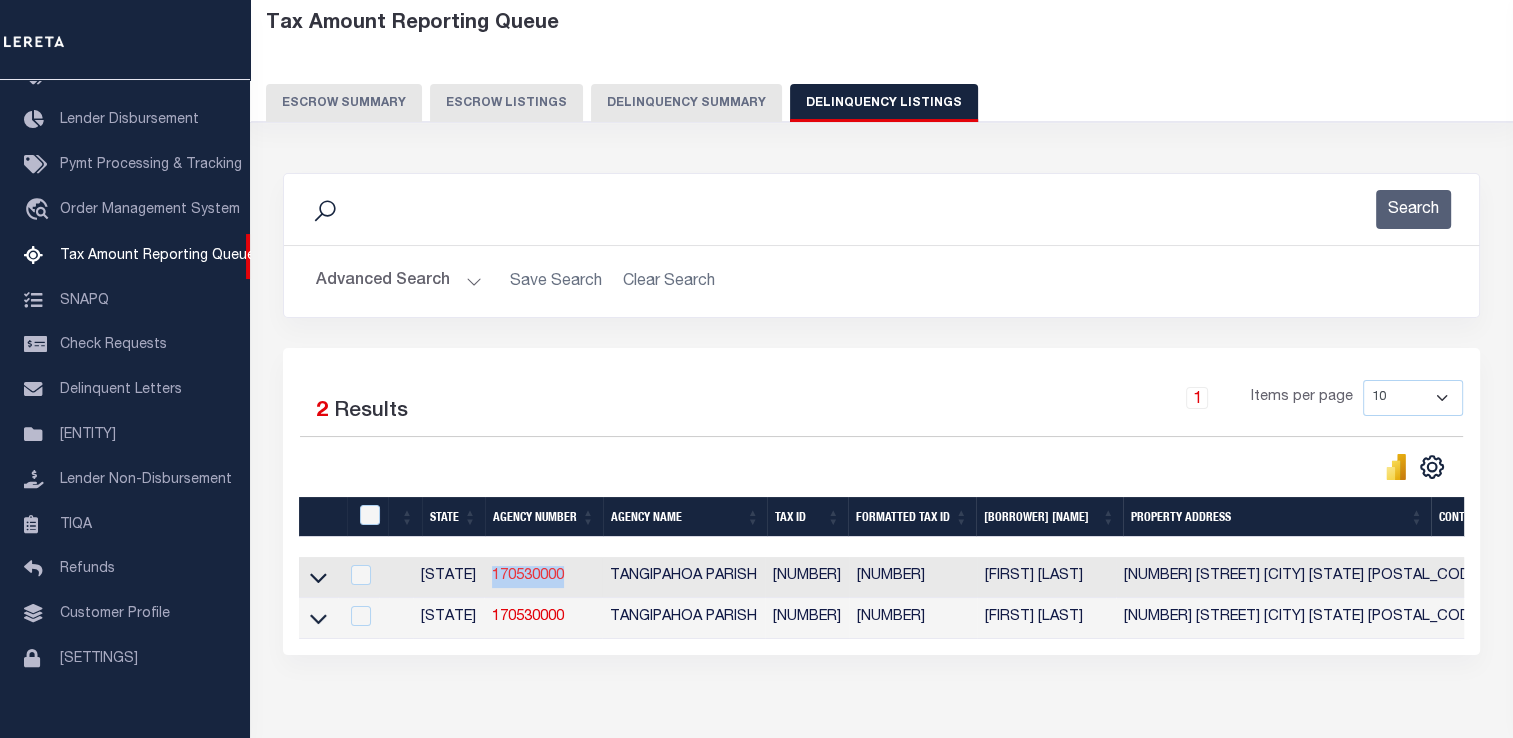 drag, startPoint x: 576, startPoint y: 578, endPoint x: 496, endPoint y: 579, distance: 80.00625 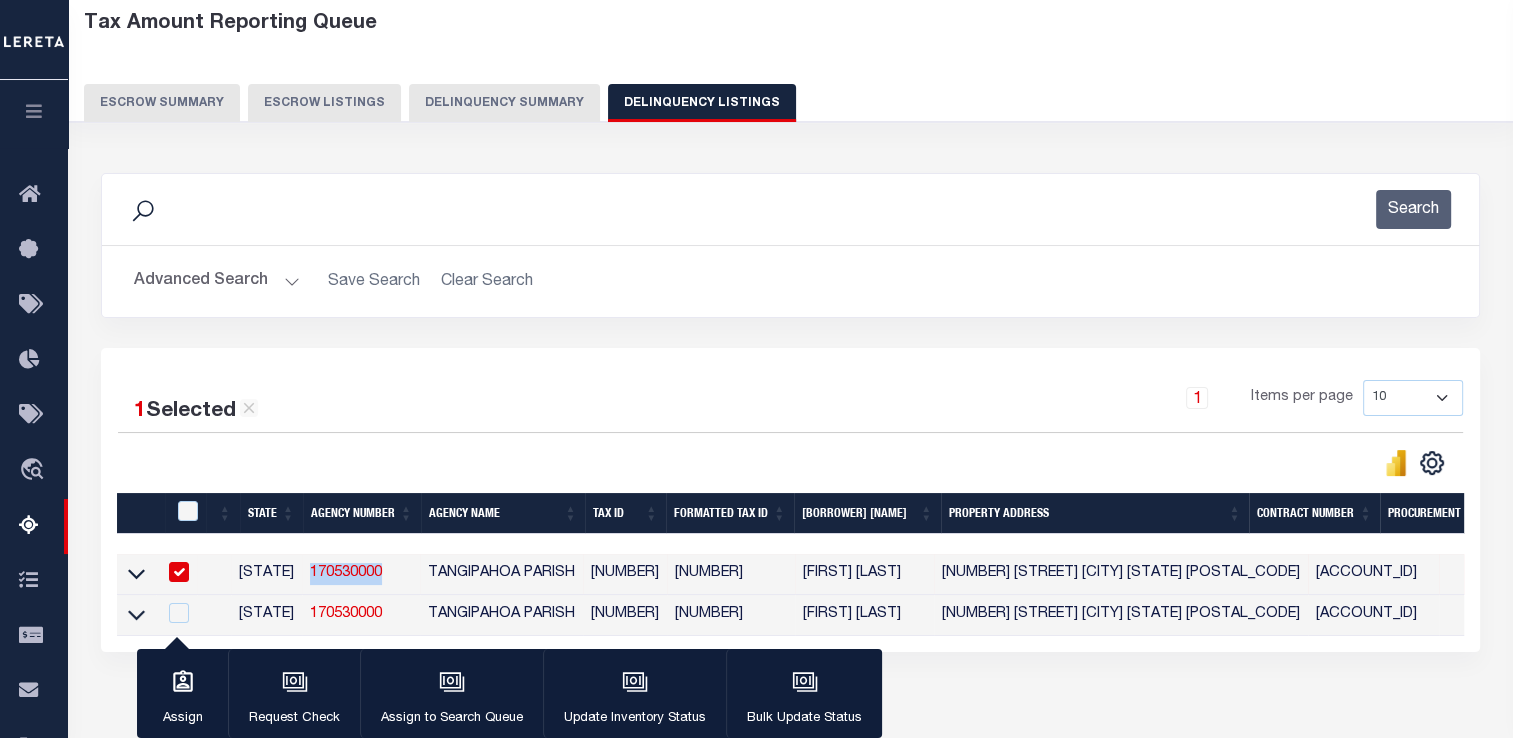 copy on "170530000" 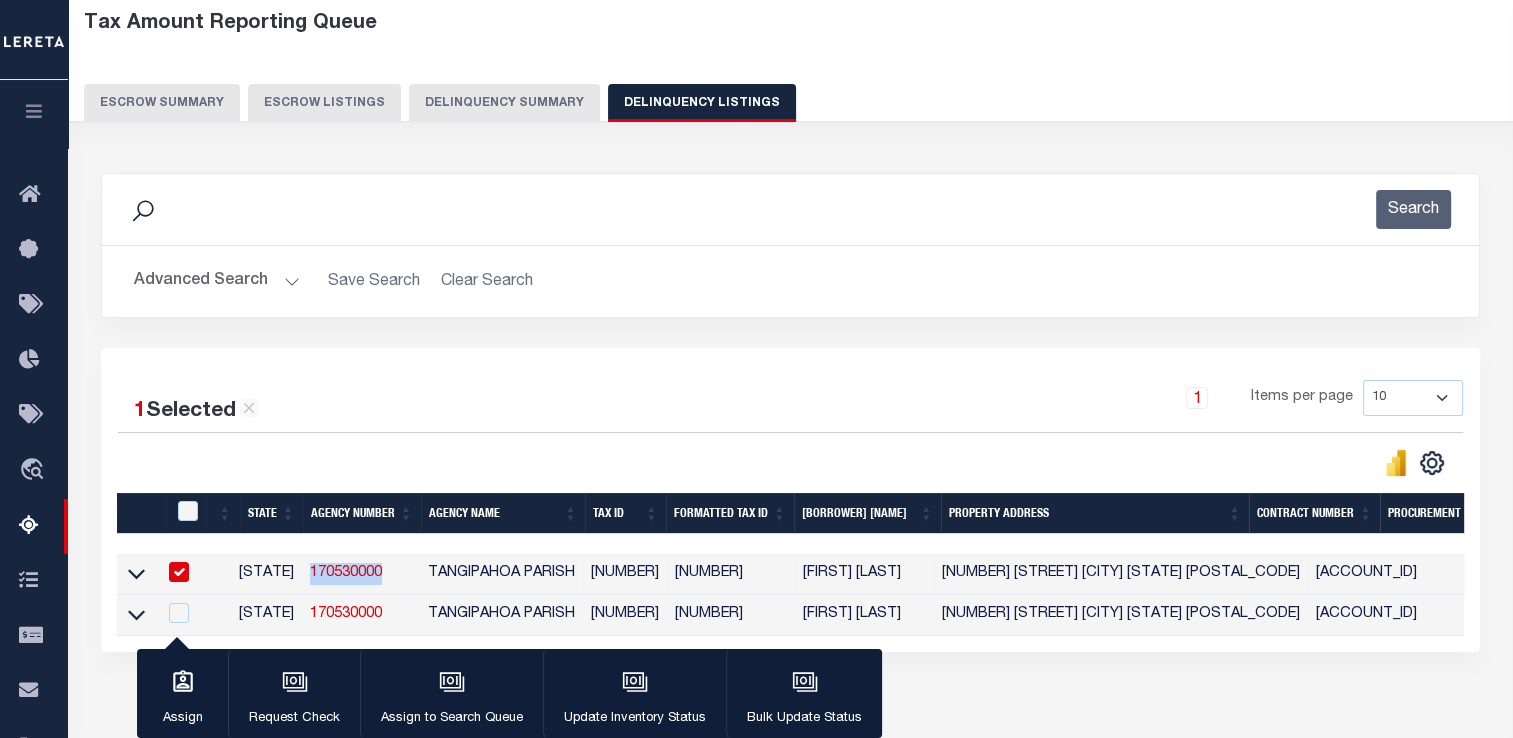 click on "Advanced Search" at bounding box center [217, 281] 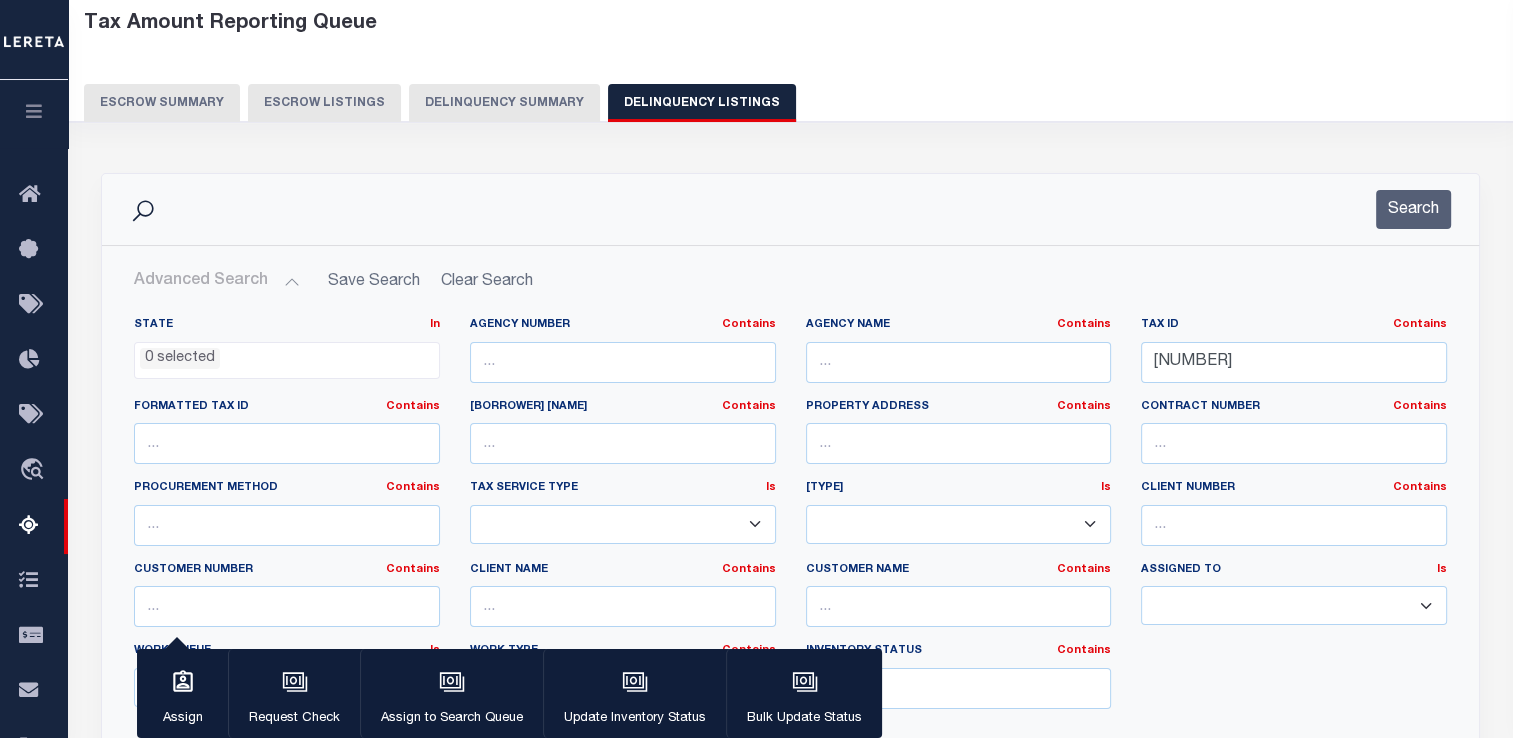 click on "Advanced Search" at bounding box center [217, 281] 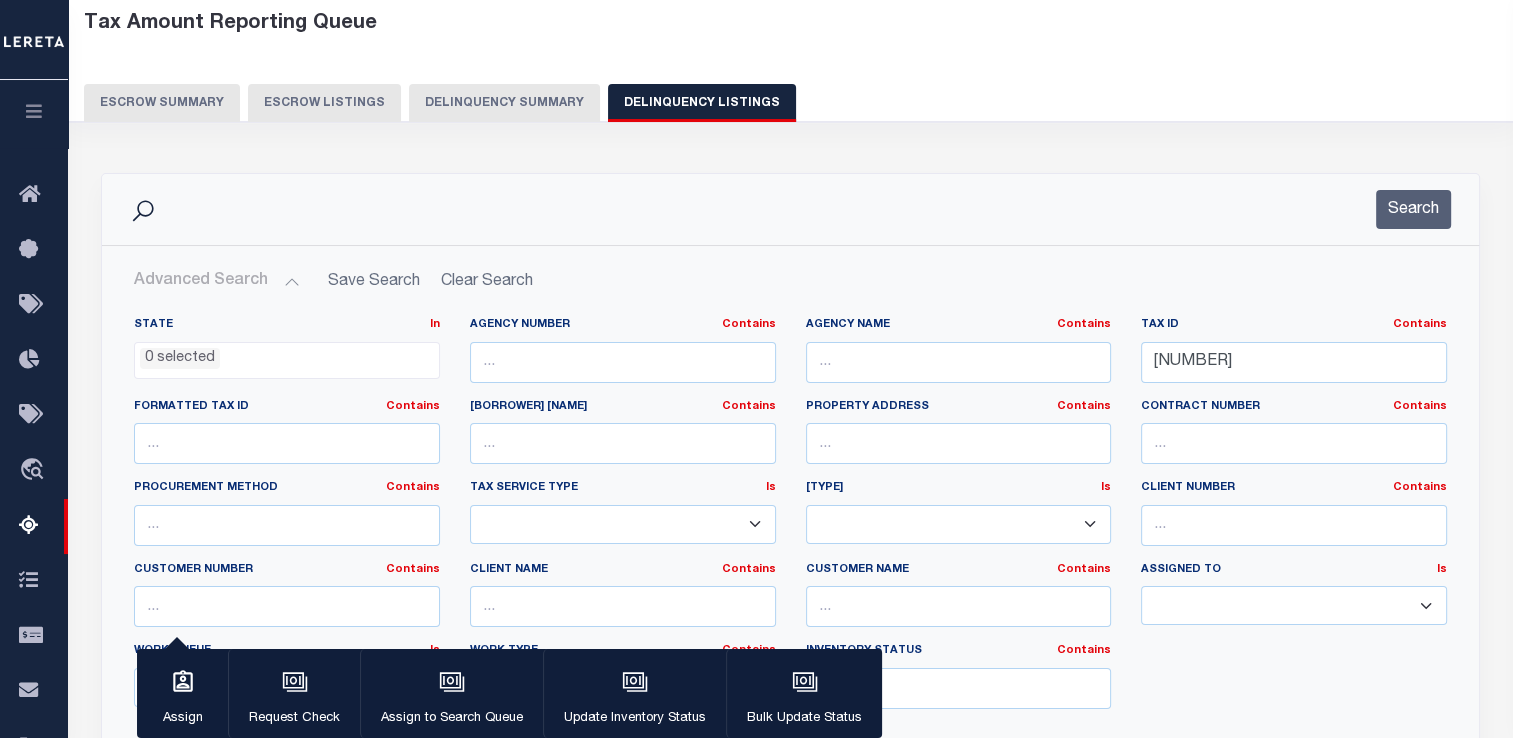 click on "Advanced Search" at bounding box center [217, 281] 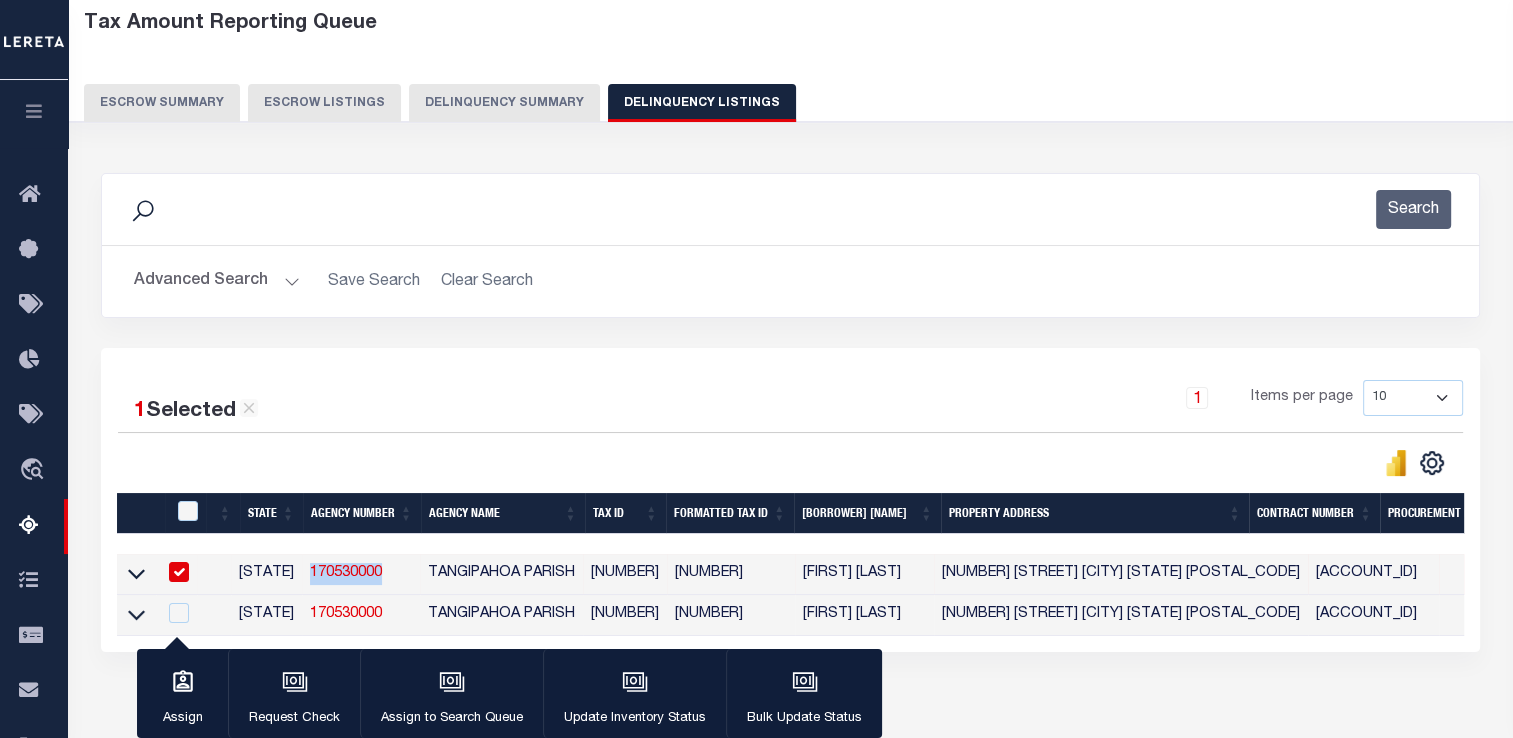 click on "Advanced Search" at bounding box center (217, 281) 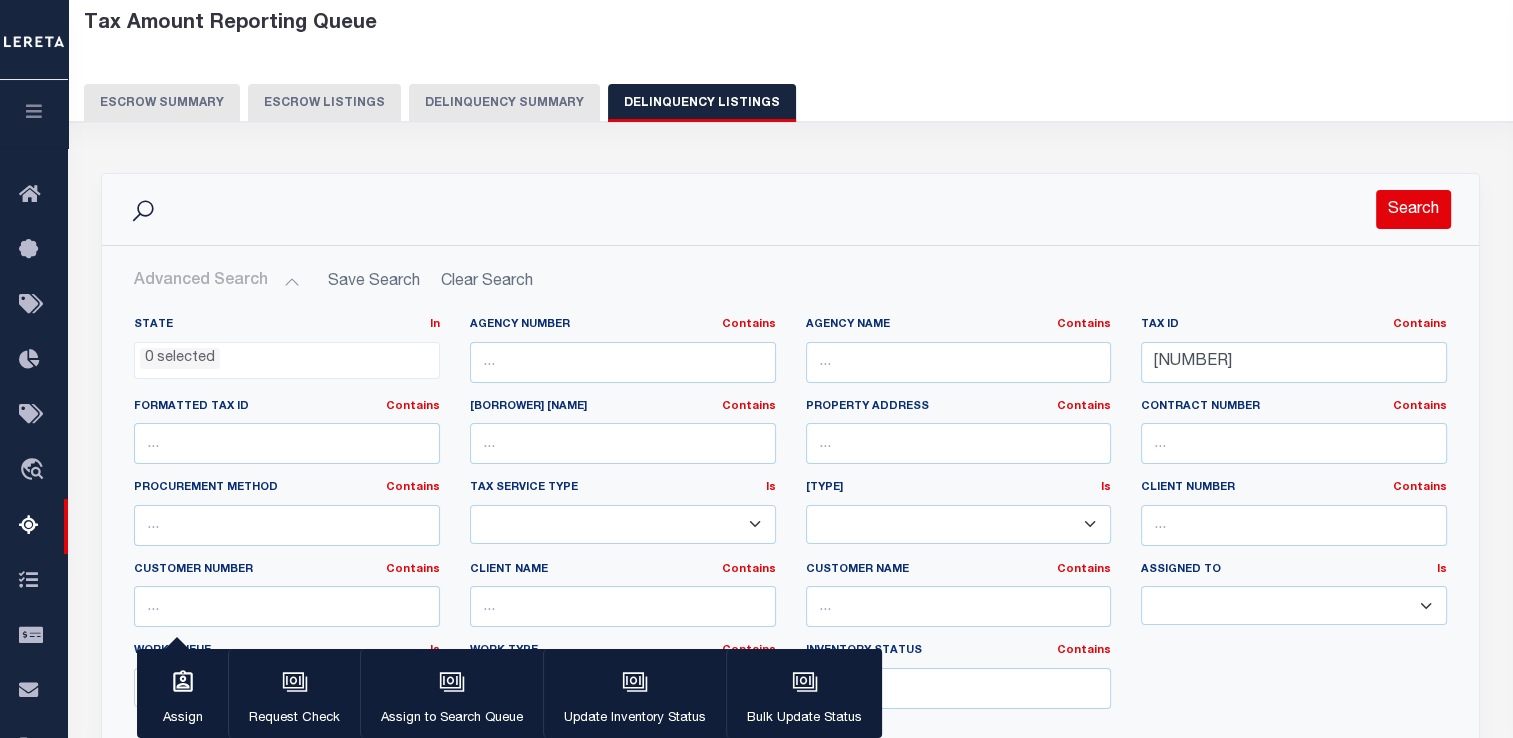 click on "Search" at bounding box center (1413, 209) 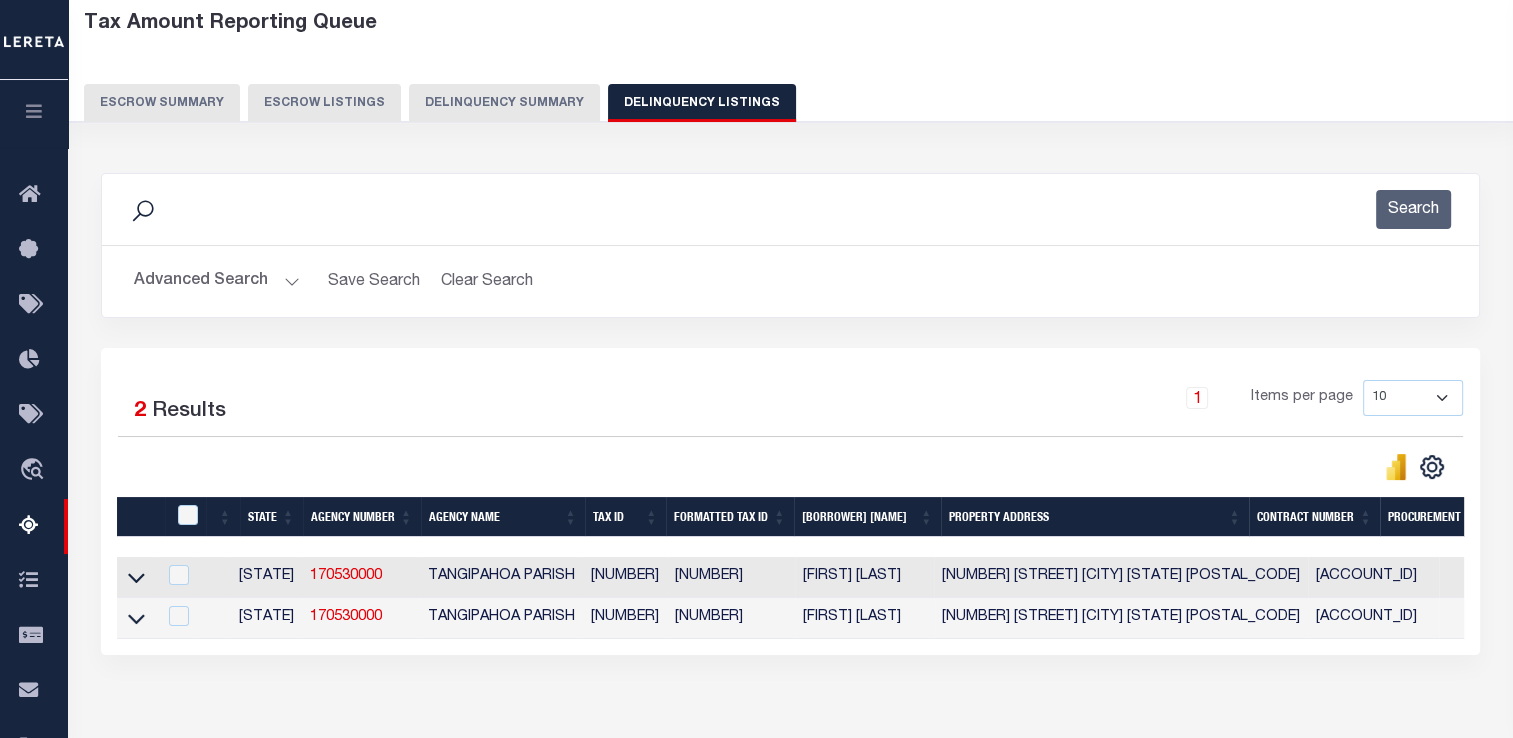scroll, scrollTop: 0, scrollLeft: 664, axis: horizontal 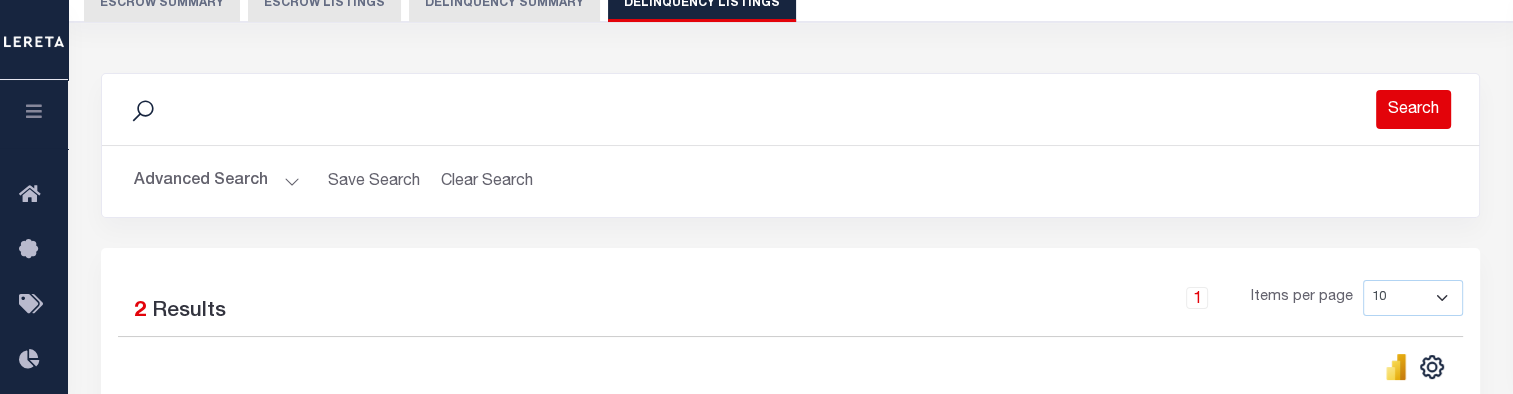 click on "Search" at bounding box center (1413, 109) 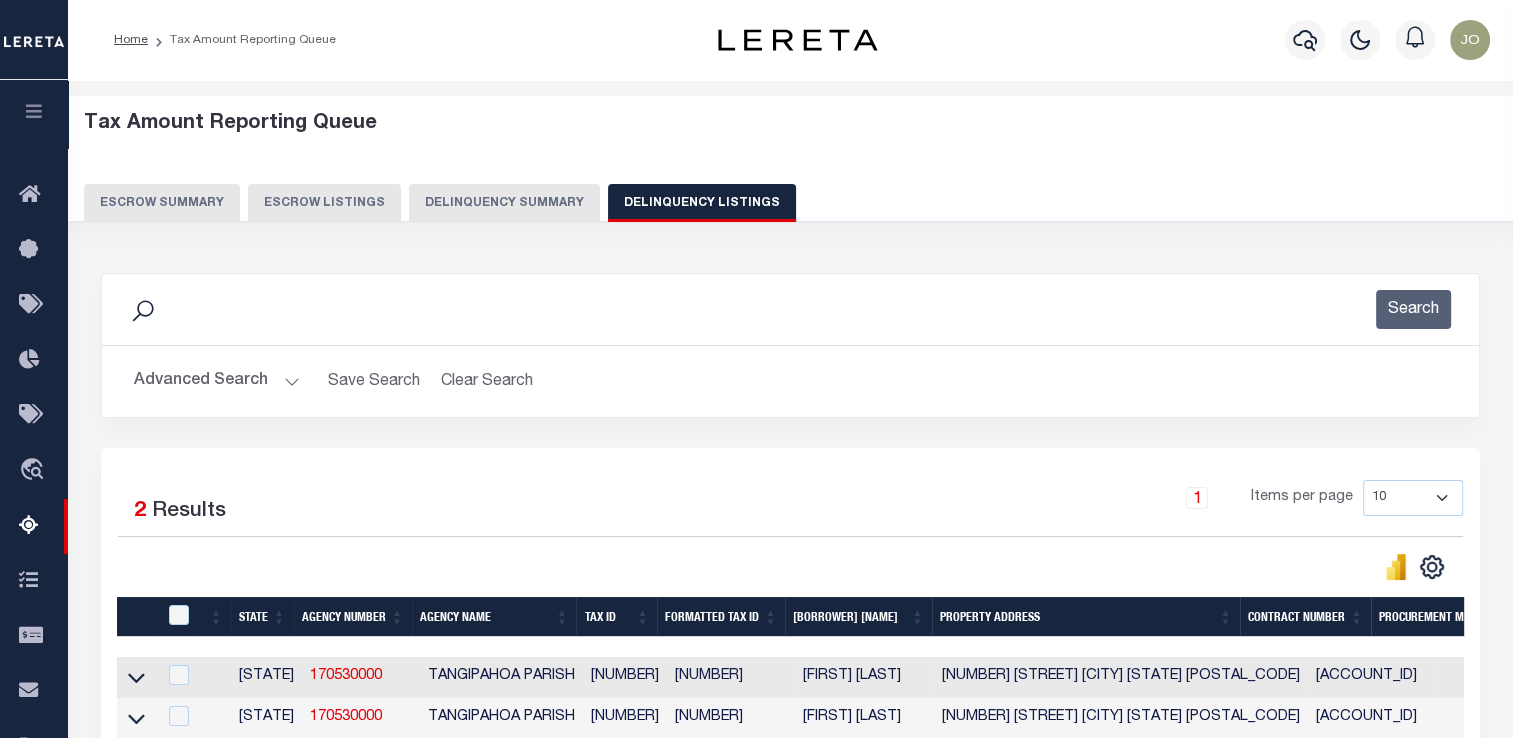 scroll, scrollTop: 100, scrollLeft: 0, axis: vertical 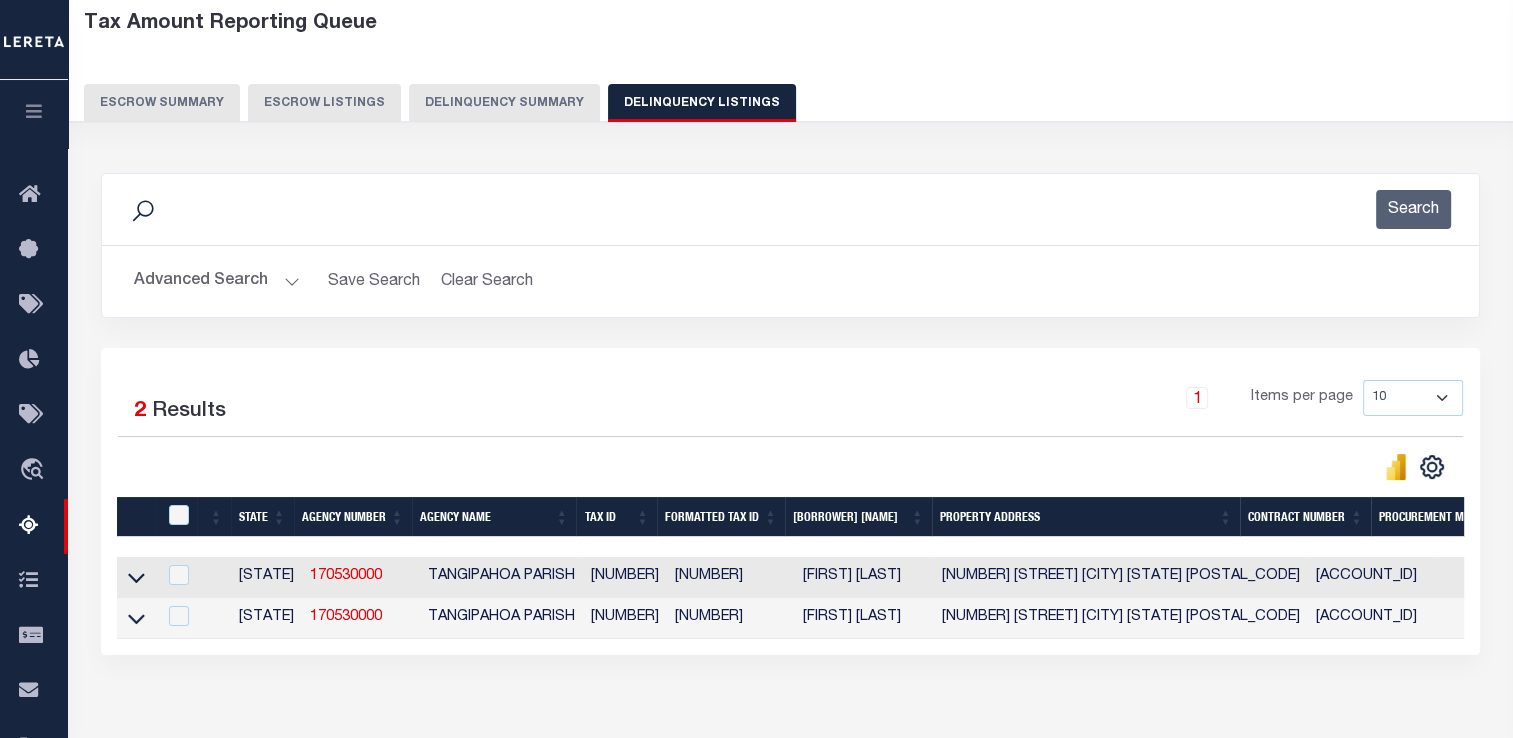 click on "06560332" at bounding box center (731, 577) 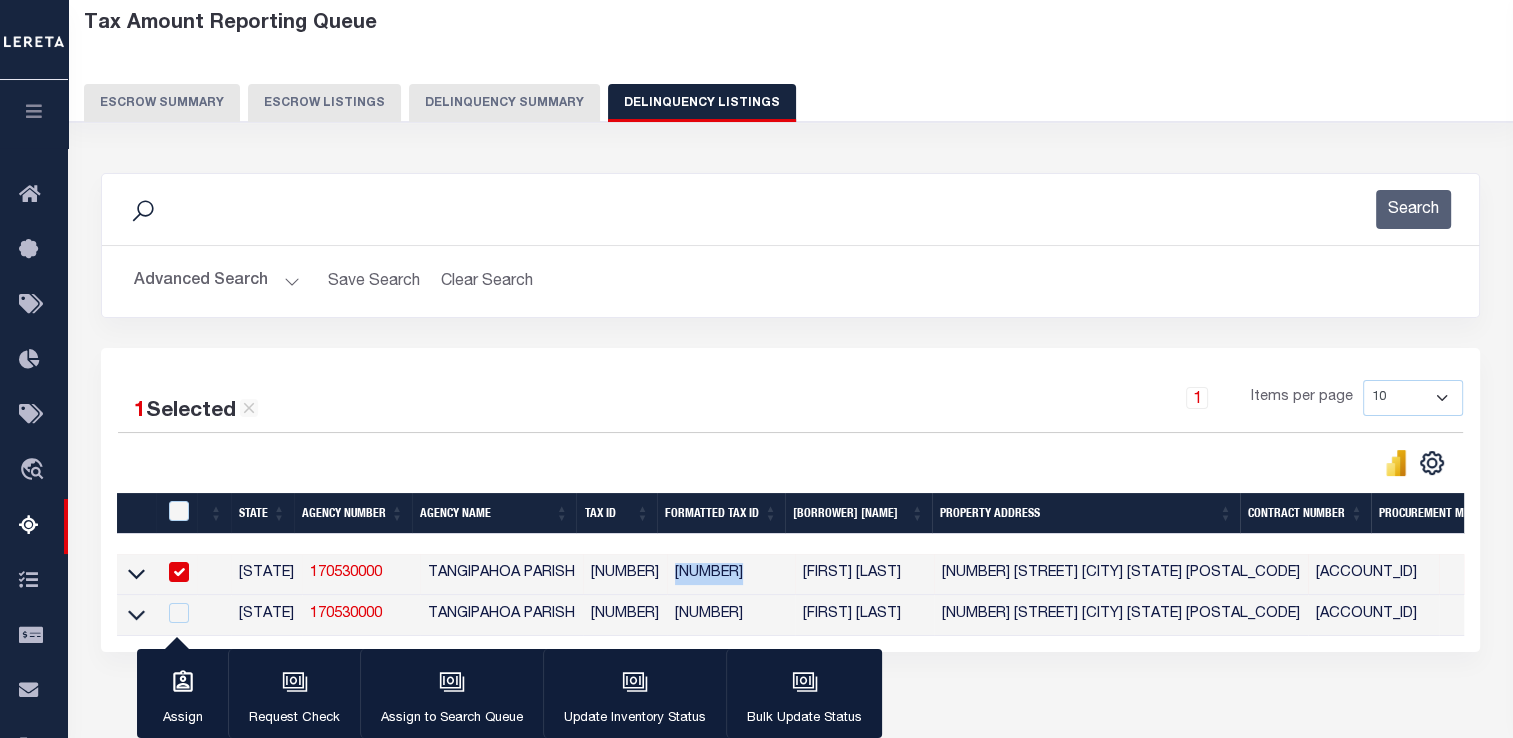 click on "06560332" at bounding box center [731, 574] 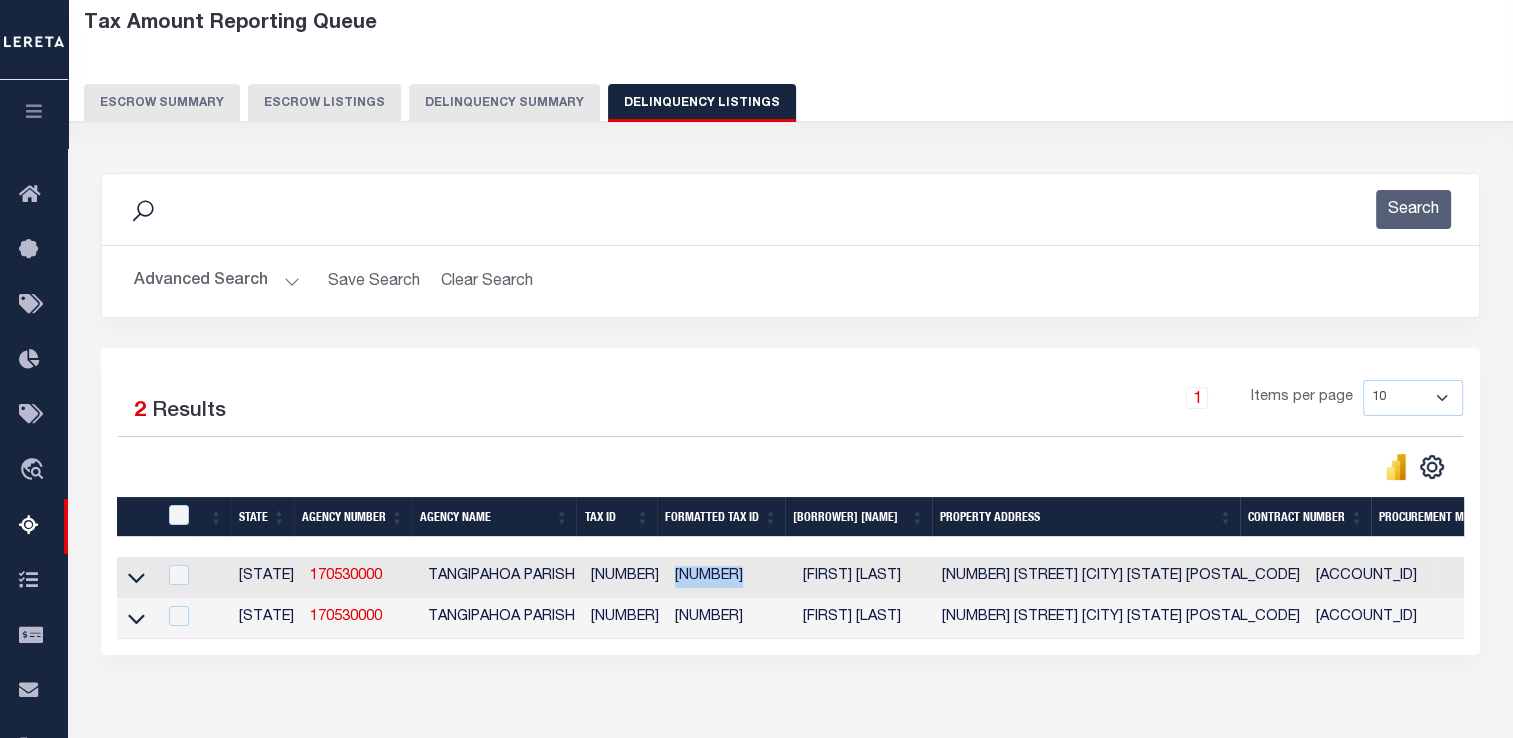 copy on "06560332" 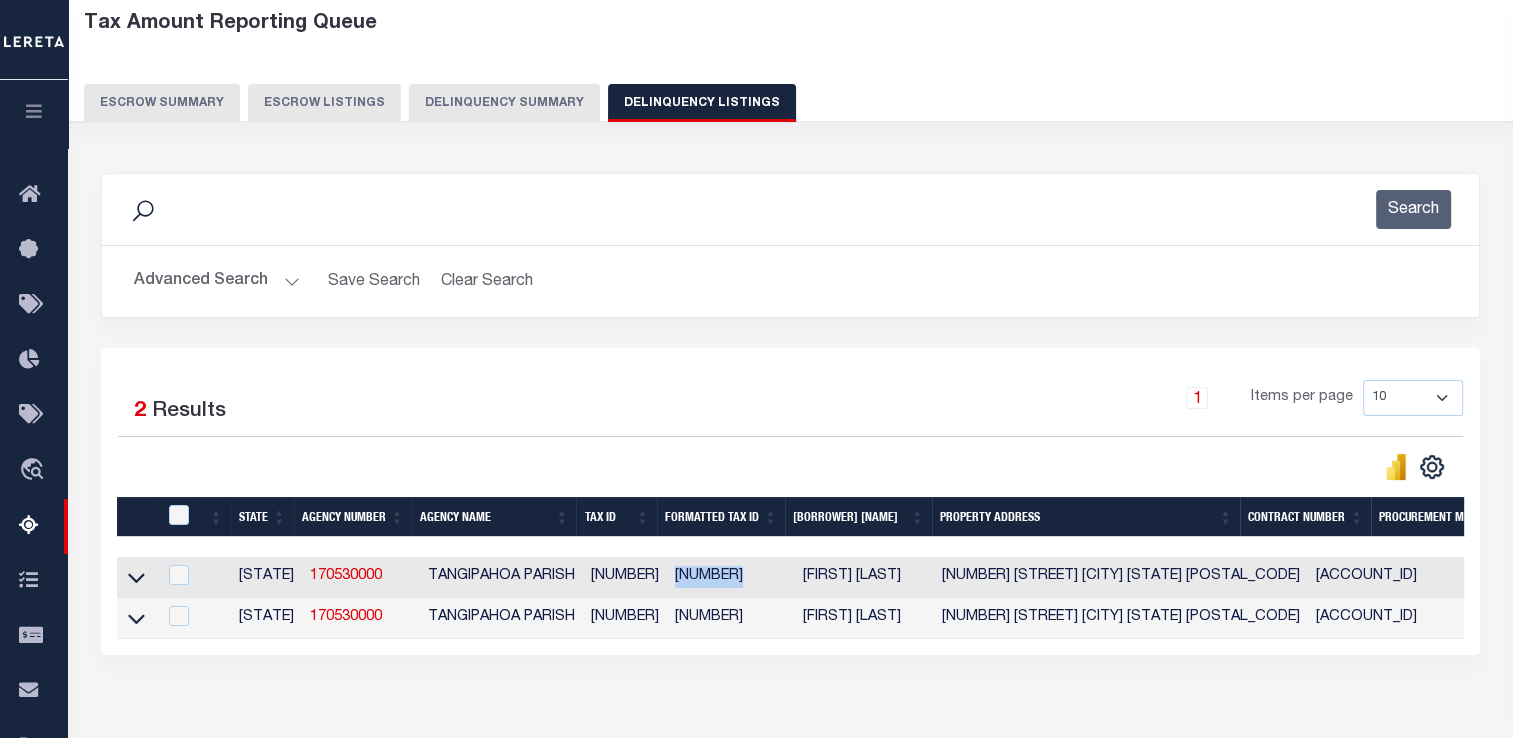 click on "06560332" at bounding box center [731, 577] 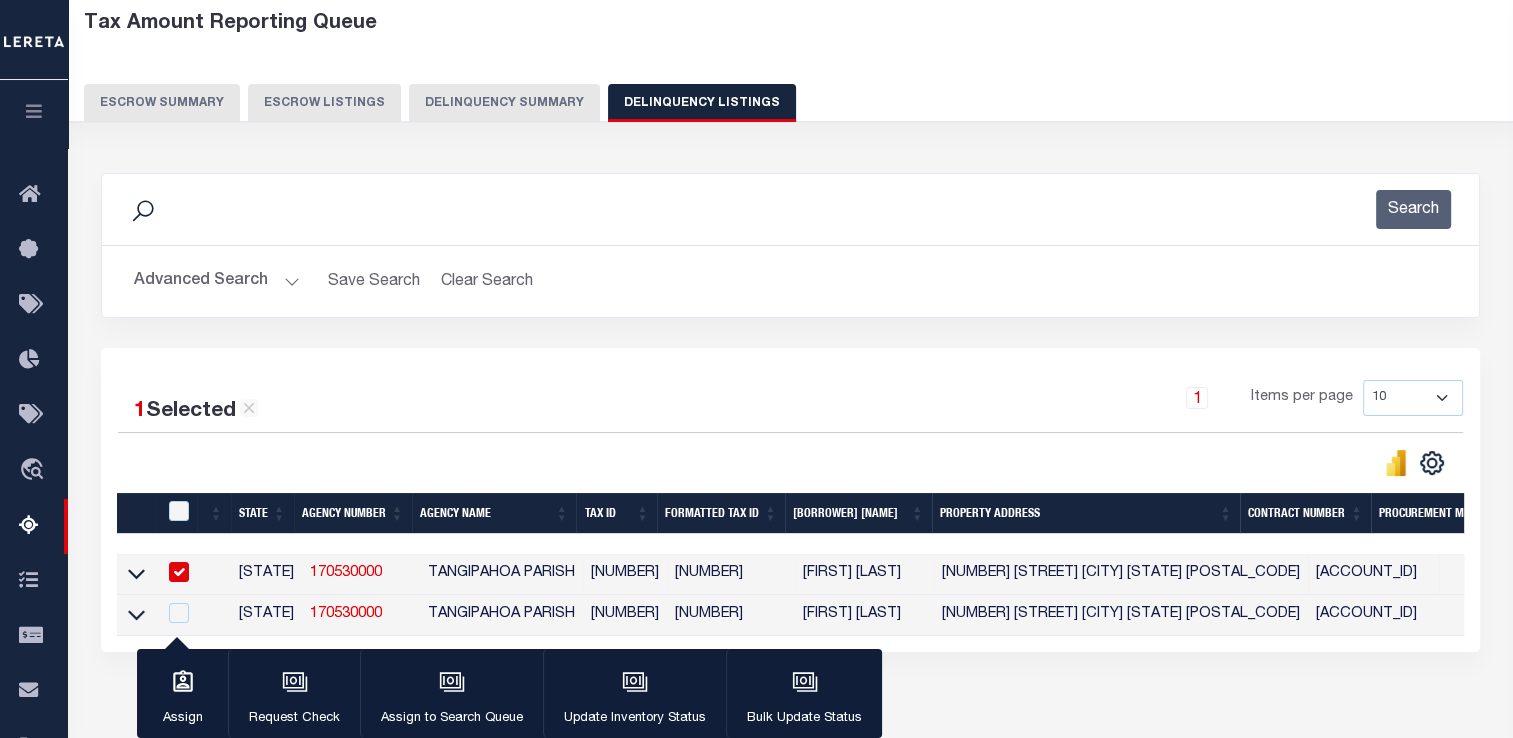 click on "06560332" at bounding box center [731, 574] 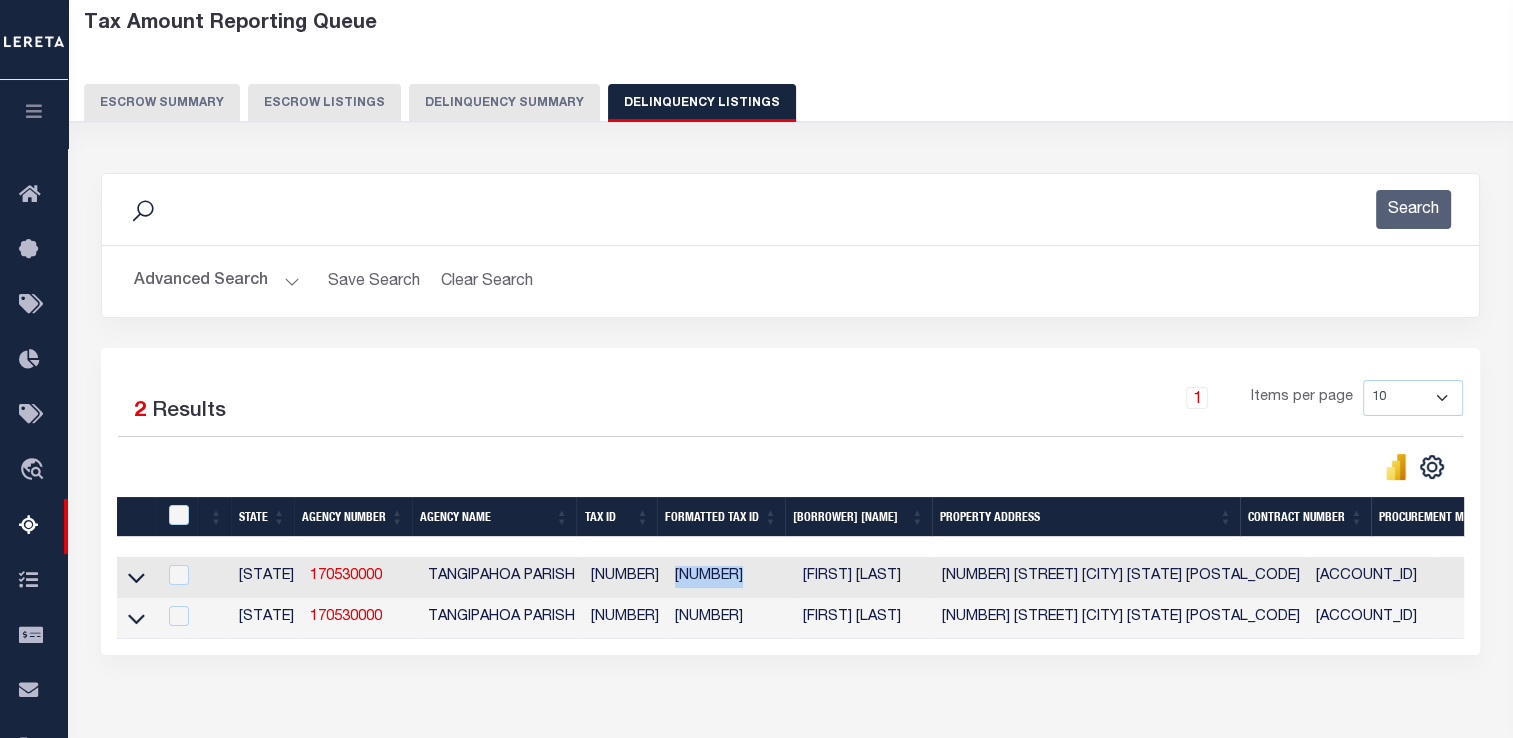 click on "06560332" at bounding box center [731, 577] 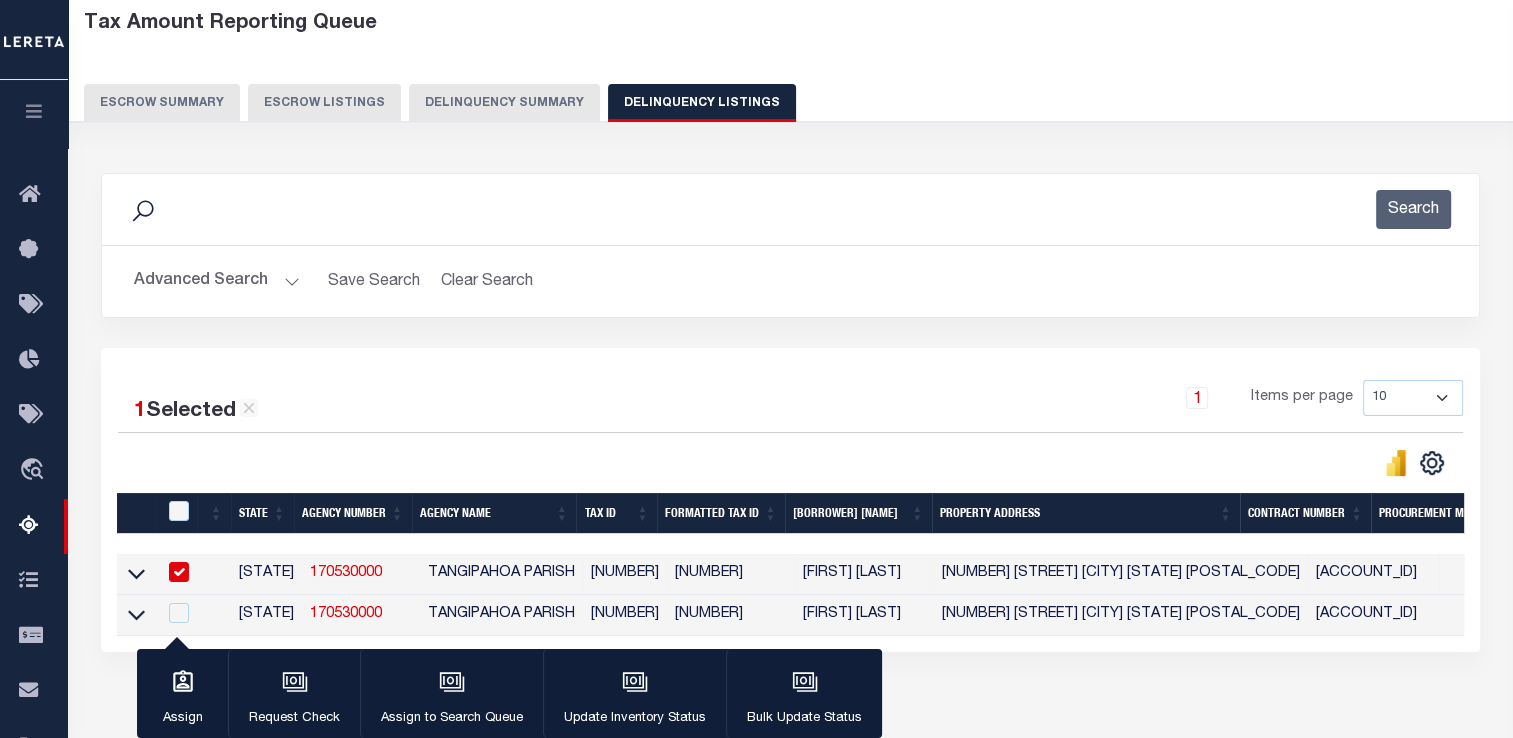 click on "06560332" at bounding box center (731, 574) 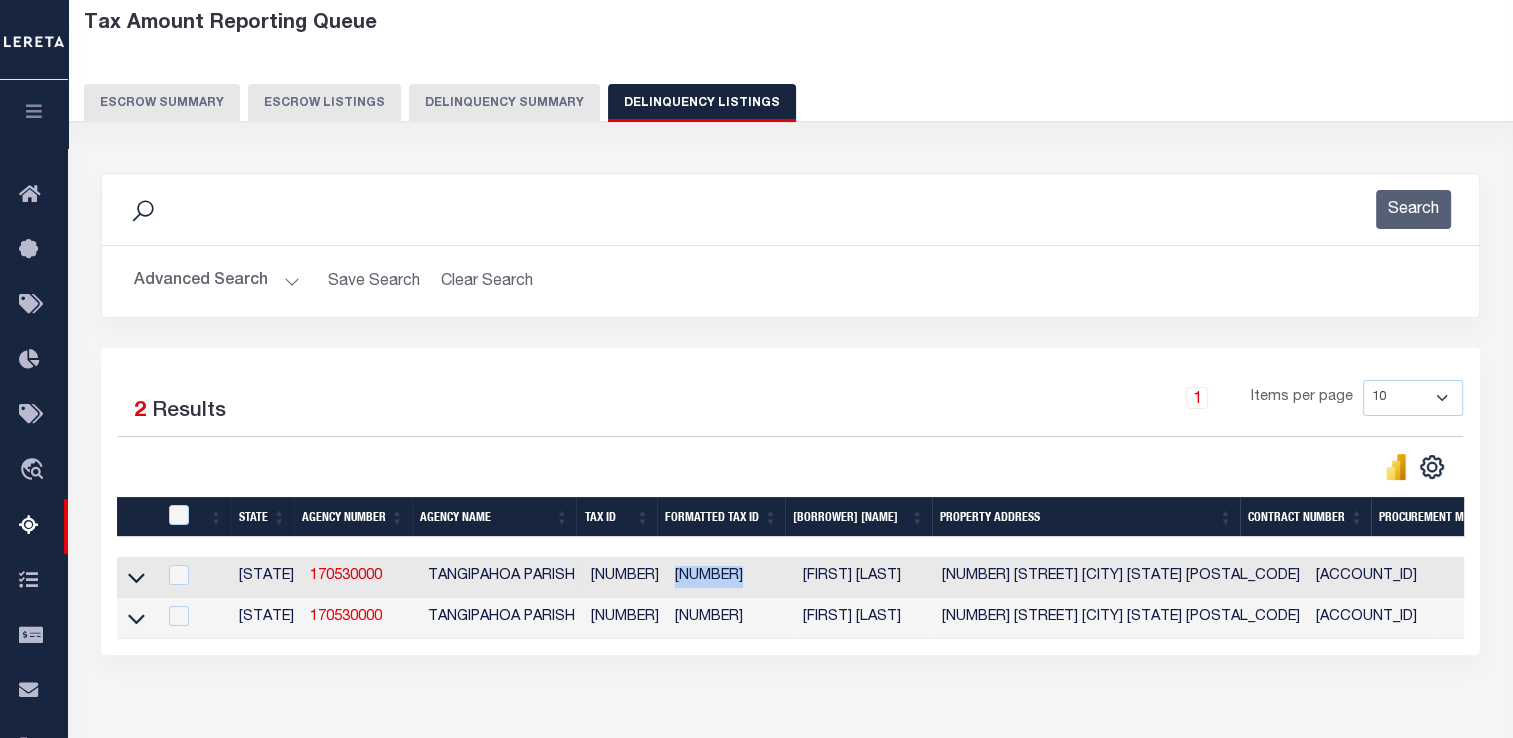 click on "06560332" at bounding box center [731, 577] 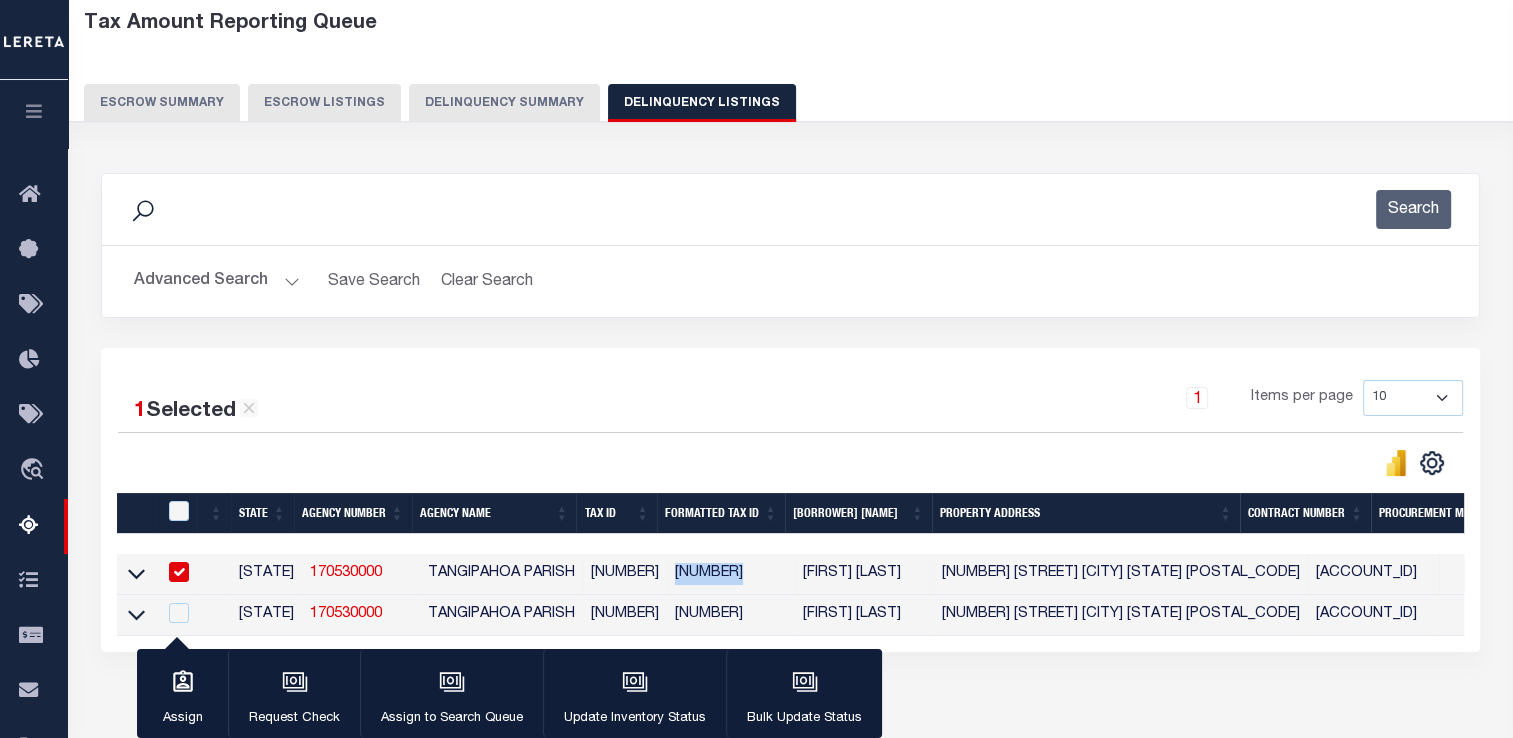 copy on "06560332" 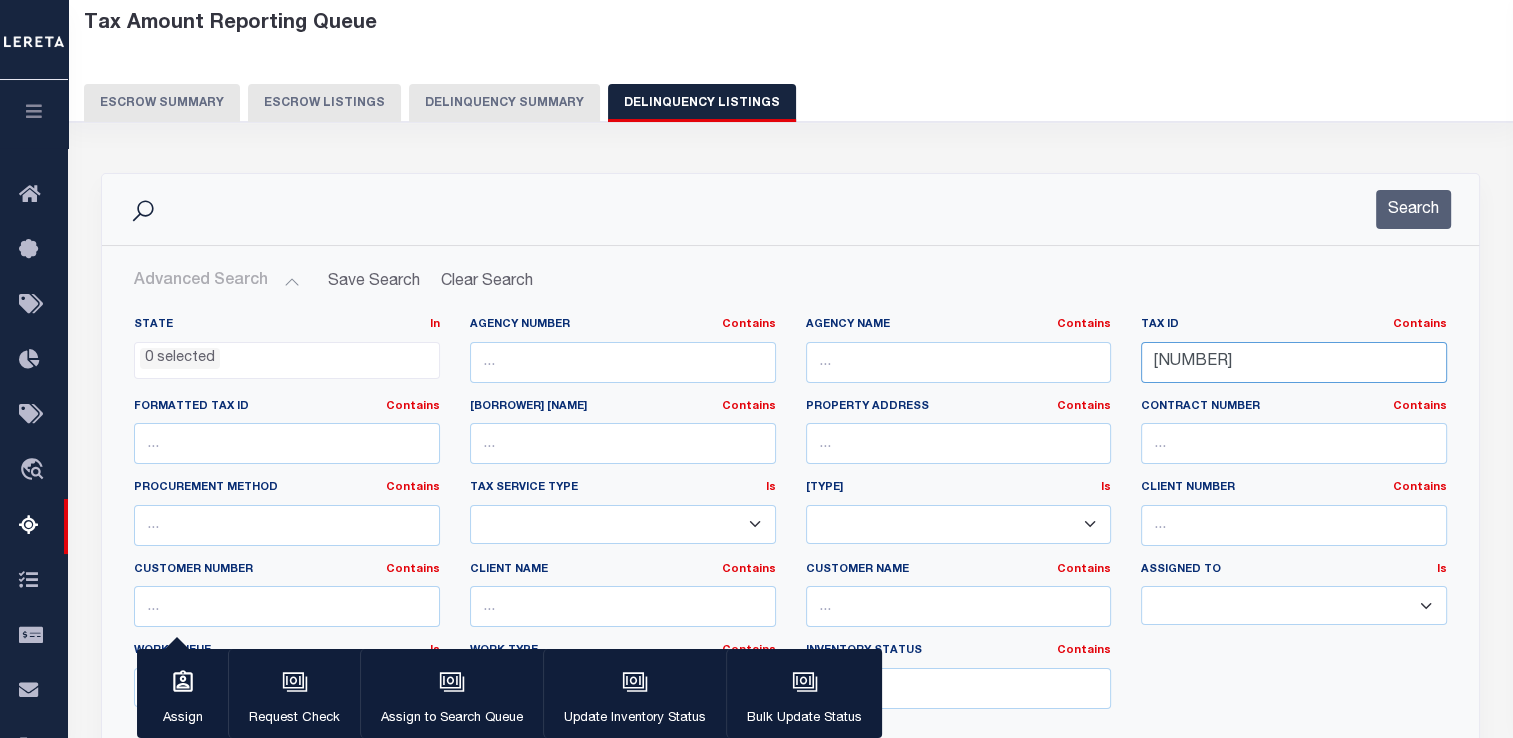 click on "06560332" at bounding box center [1294, 362] 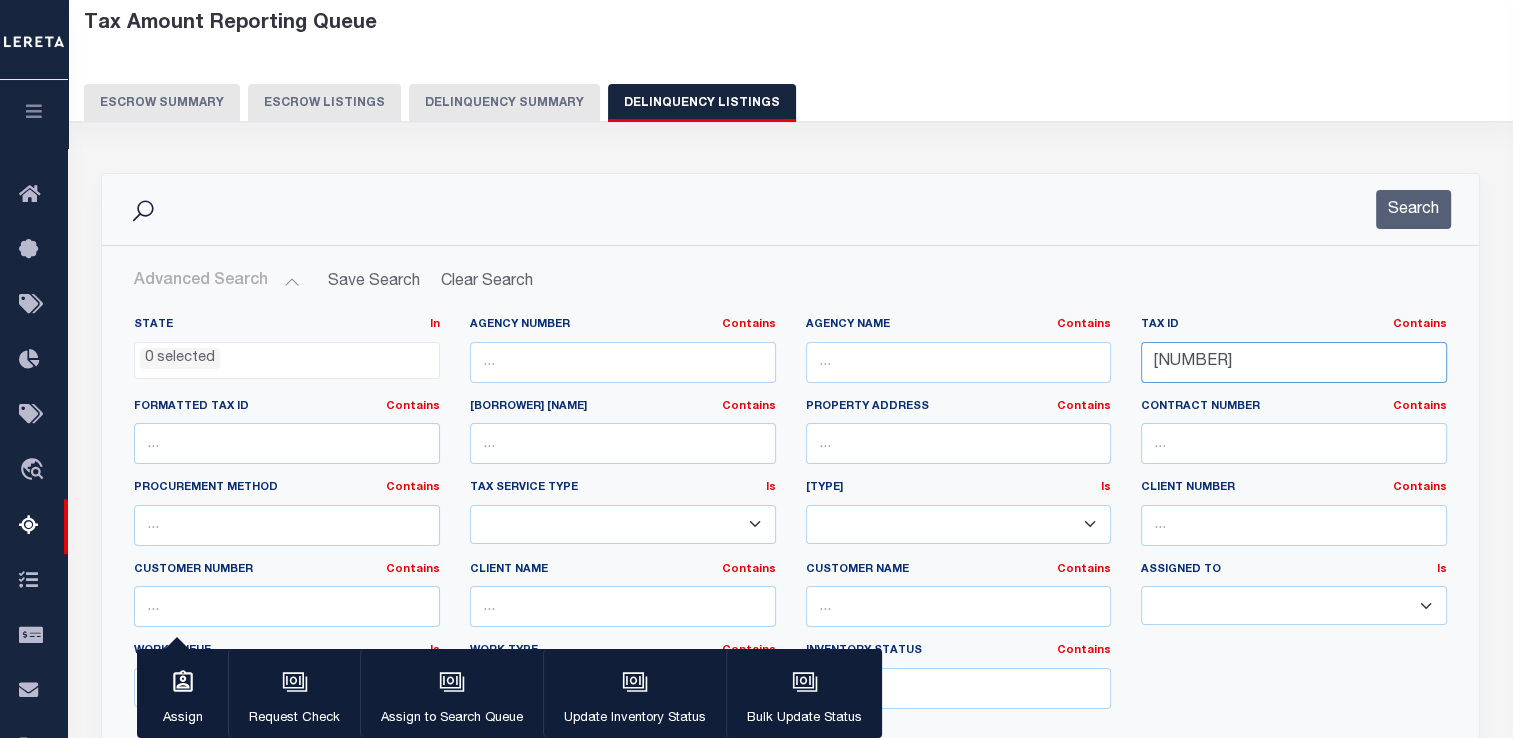 paste on "[PHONE]" 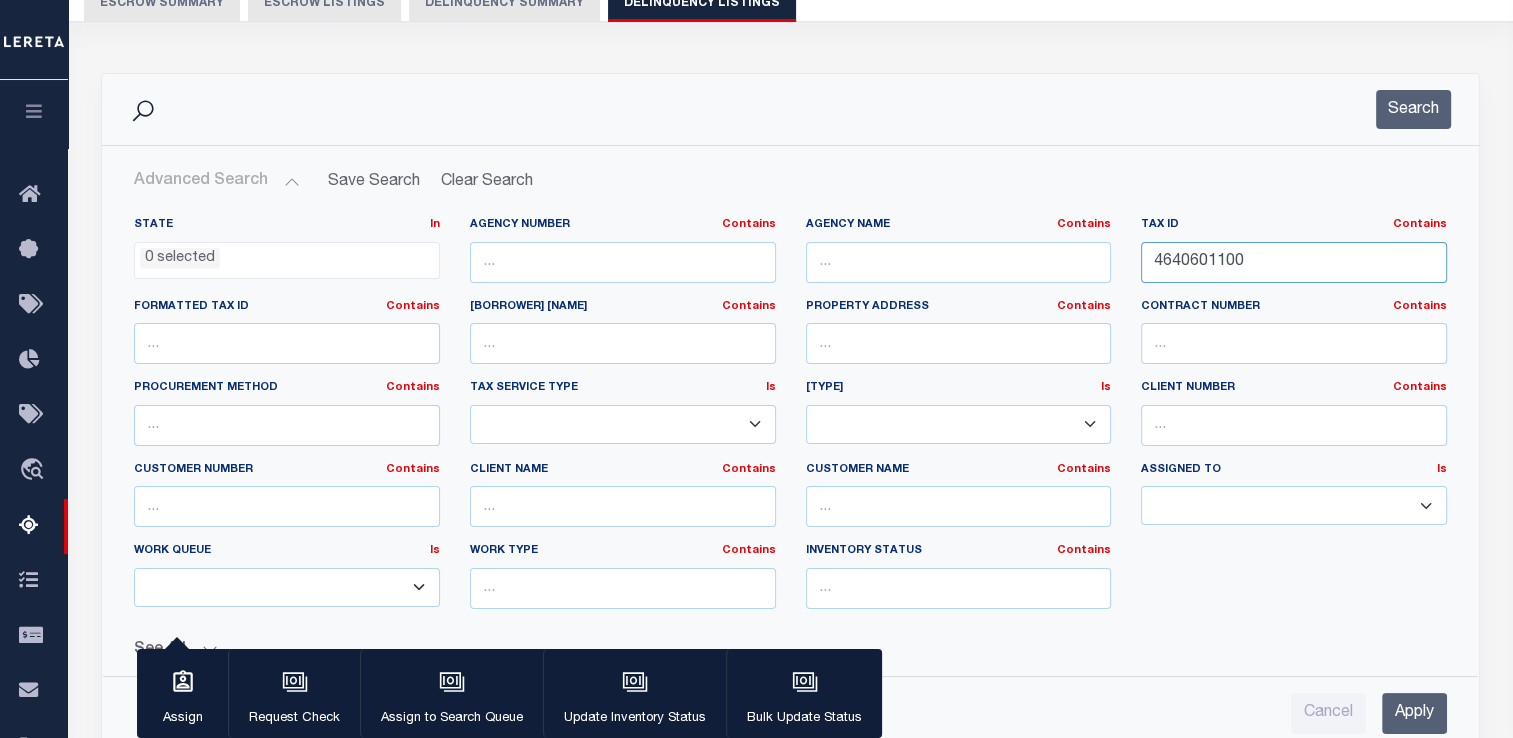 scroll, scrollTop: 300, scrollLeft: 0, axis: vertical 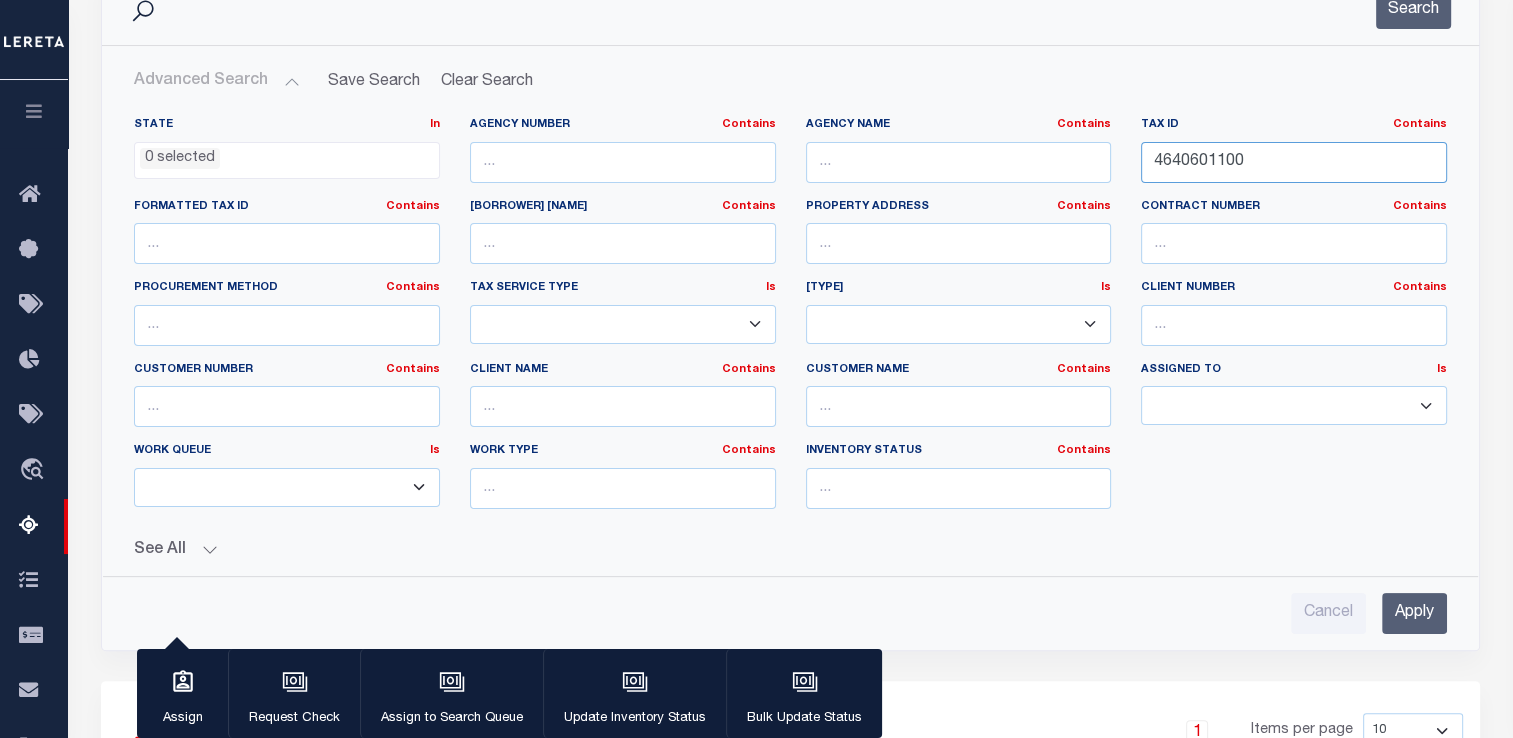 type on "[PHONE]" 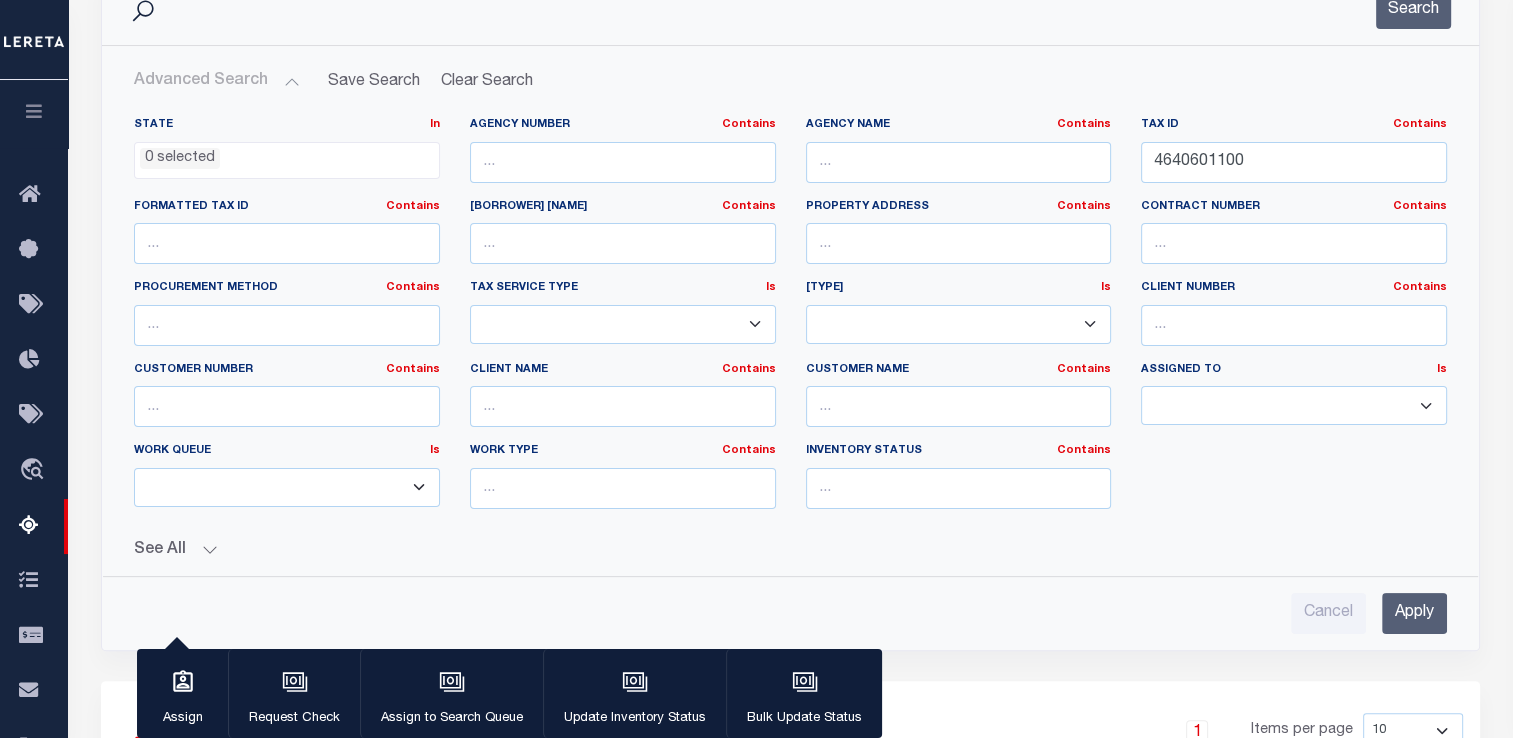 click on "Apply" at bounding box center [1414, 613] 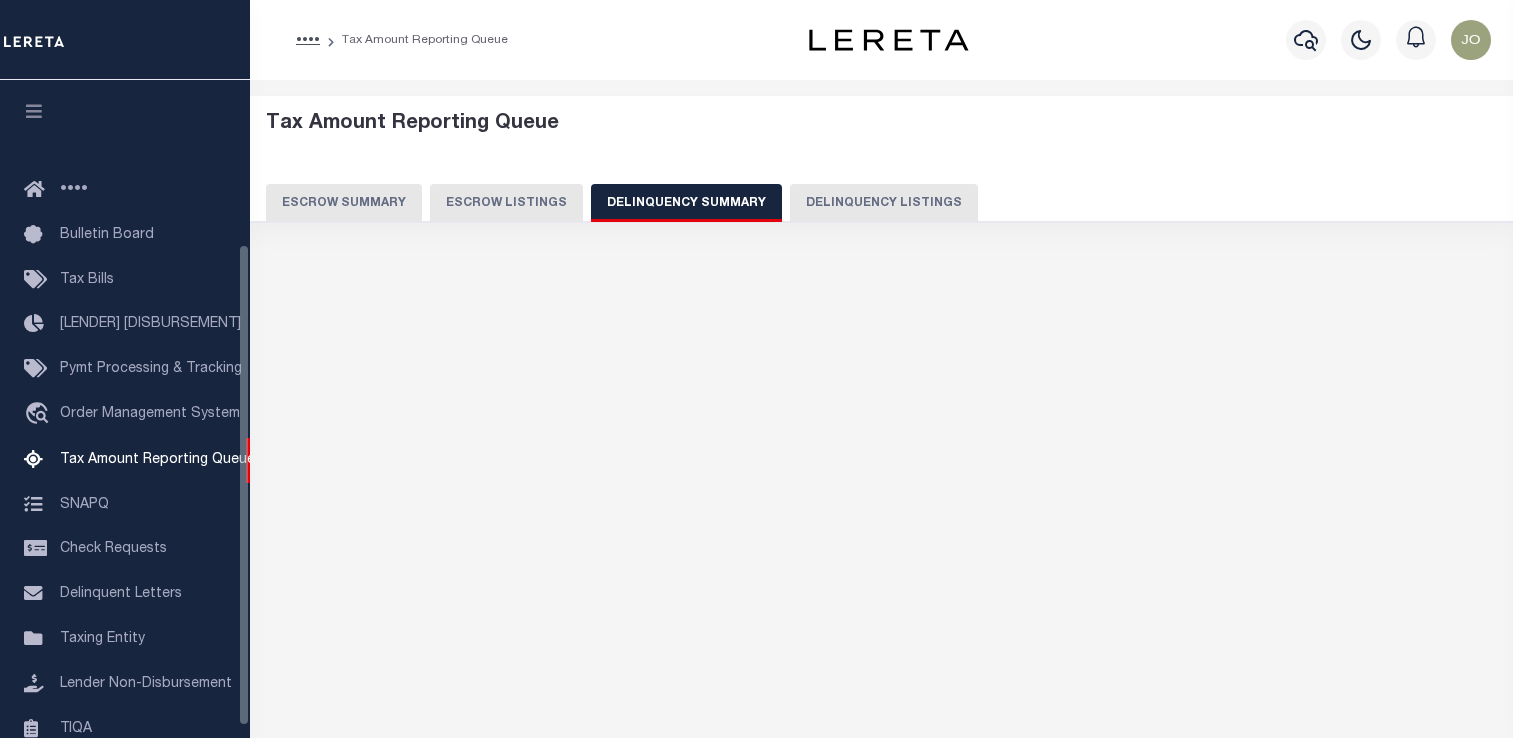 scroll, scrollTop: 100, scrollLeft: 0, axis: vertical 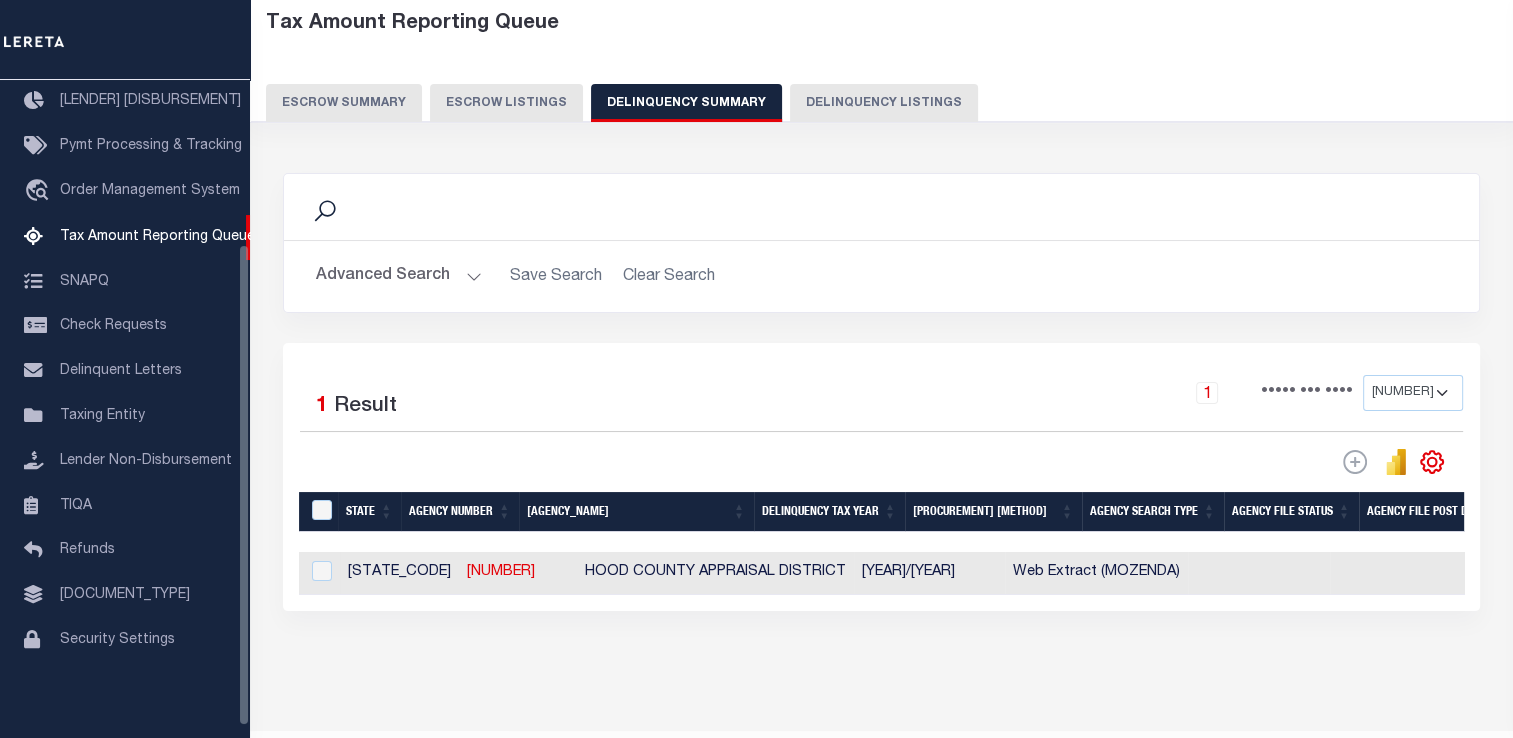 click on "Advanced Search" at bounding box center (399, 276) 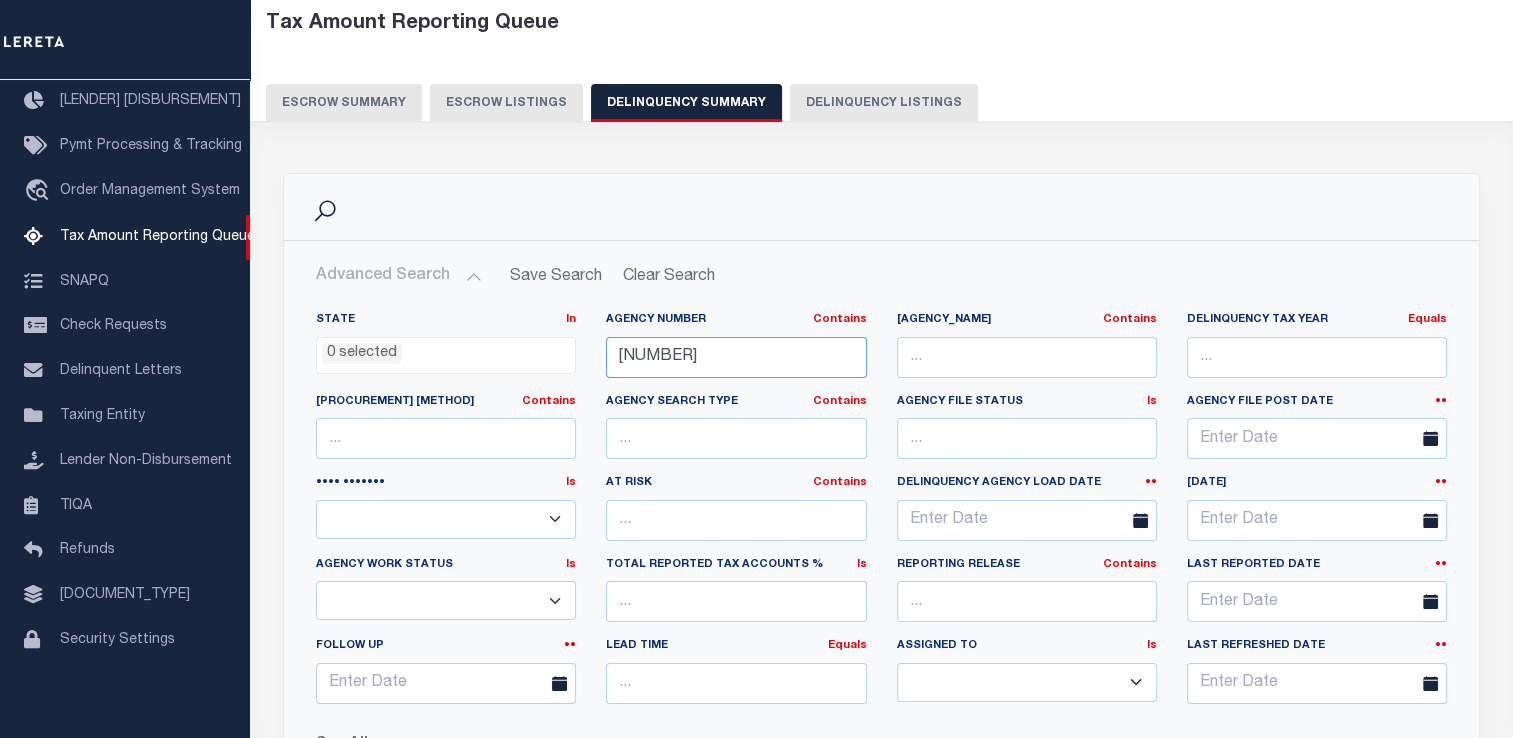 click on "421112001" at bounding box center (736, 357) 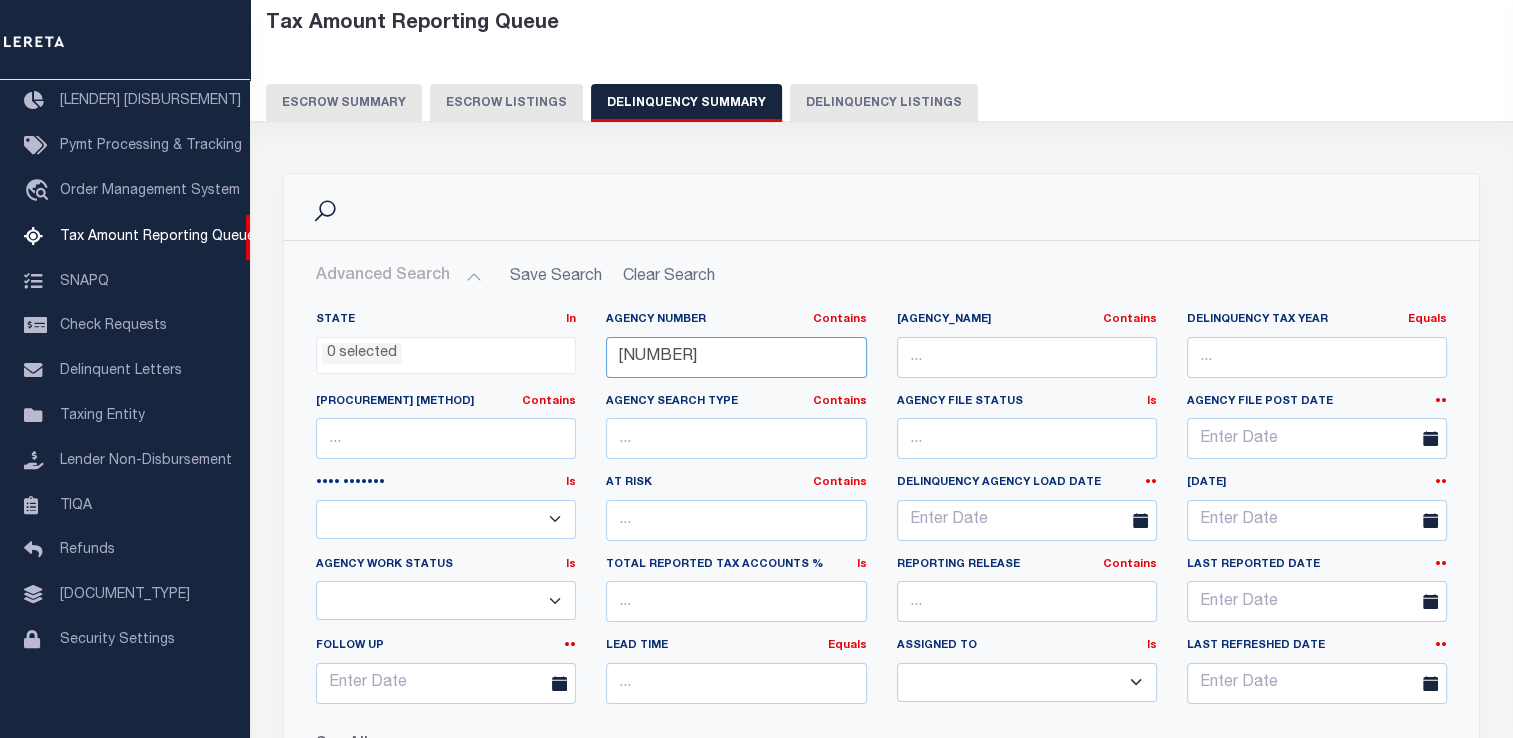 paste on "170530000" 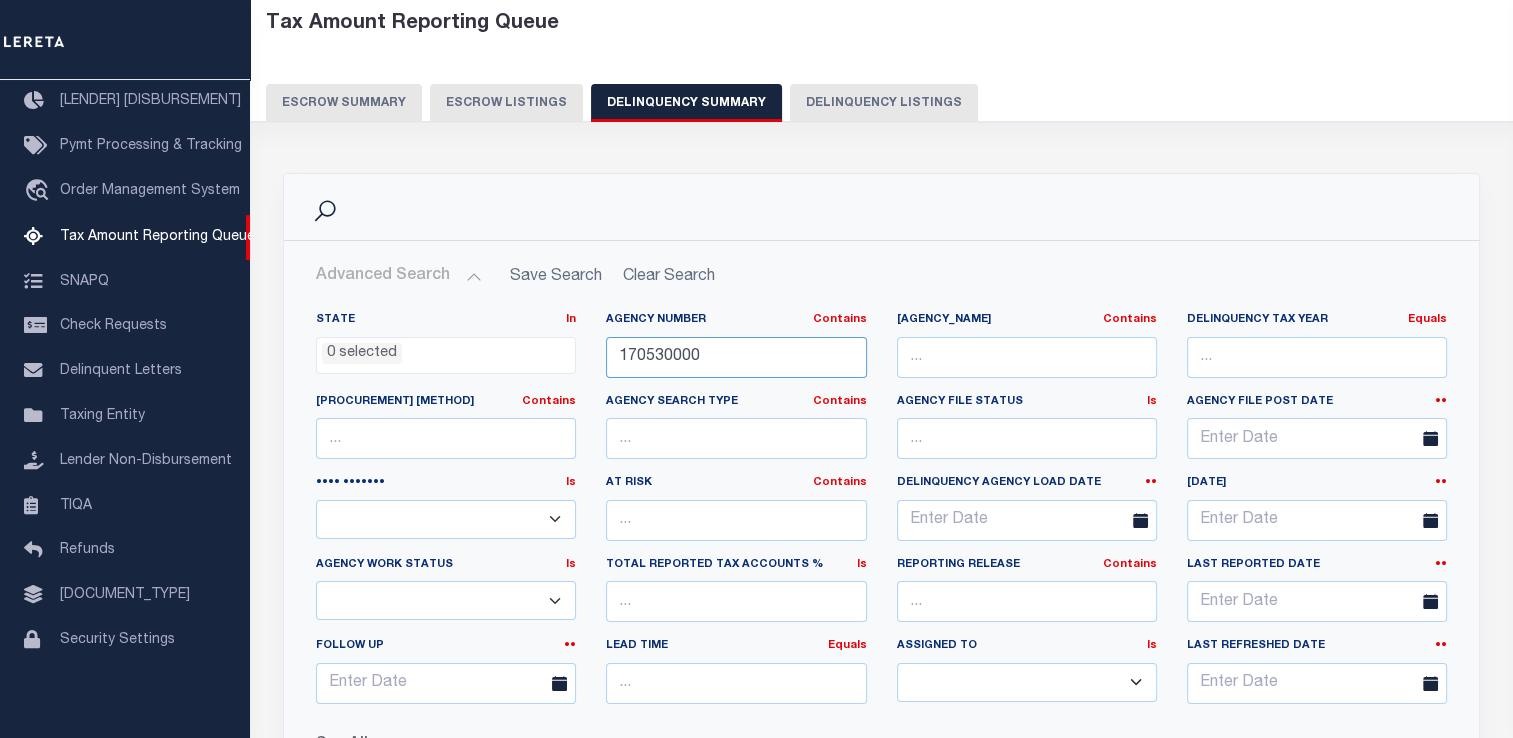 scroll, scrollTop: 300, scrollLeft: 0, axis: vertical 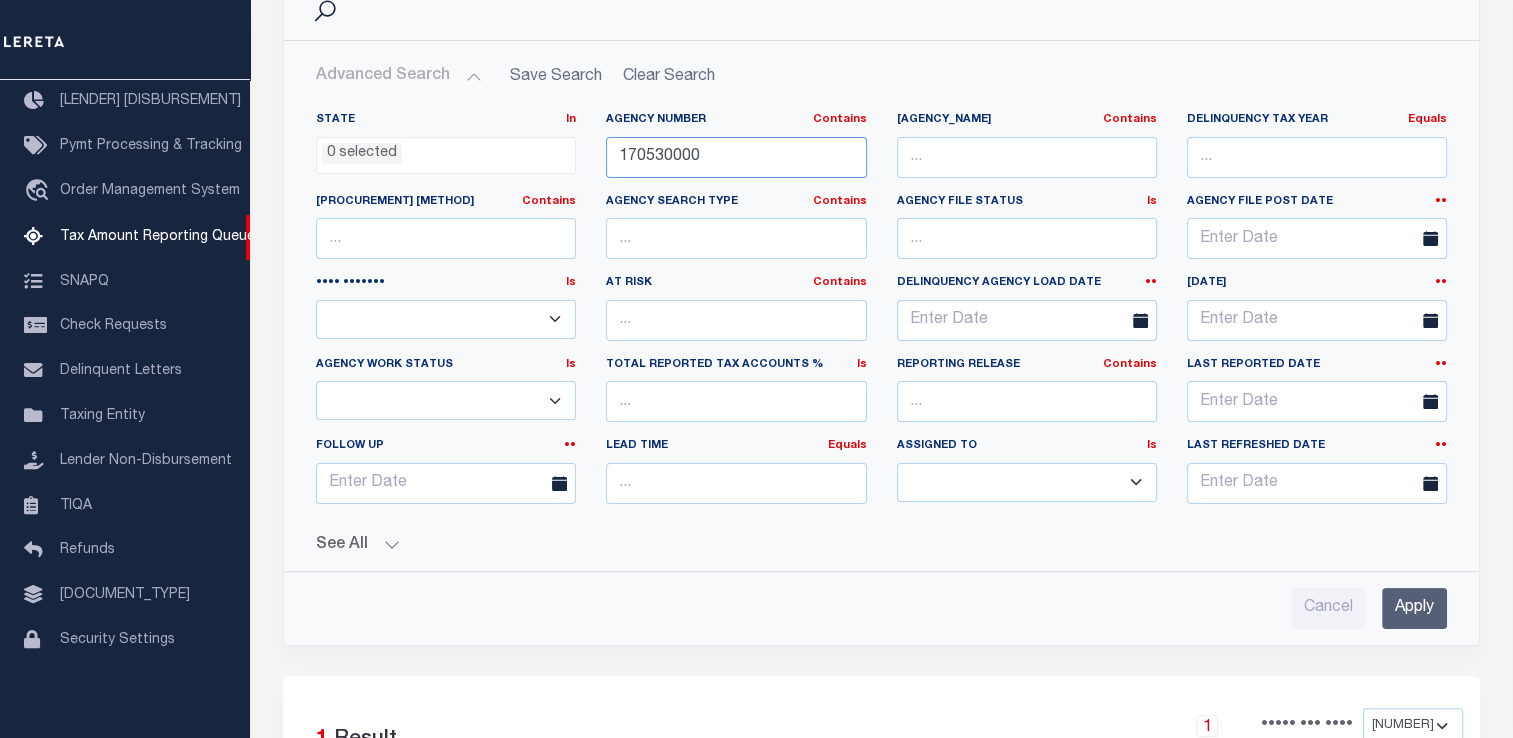 type on "170530000" 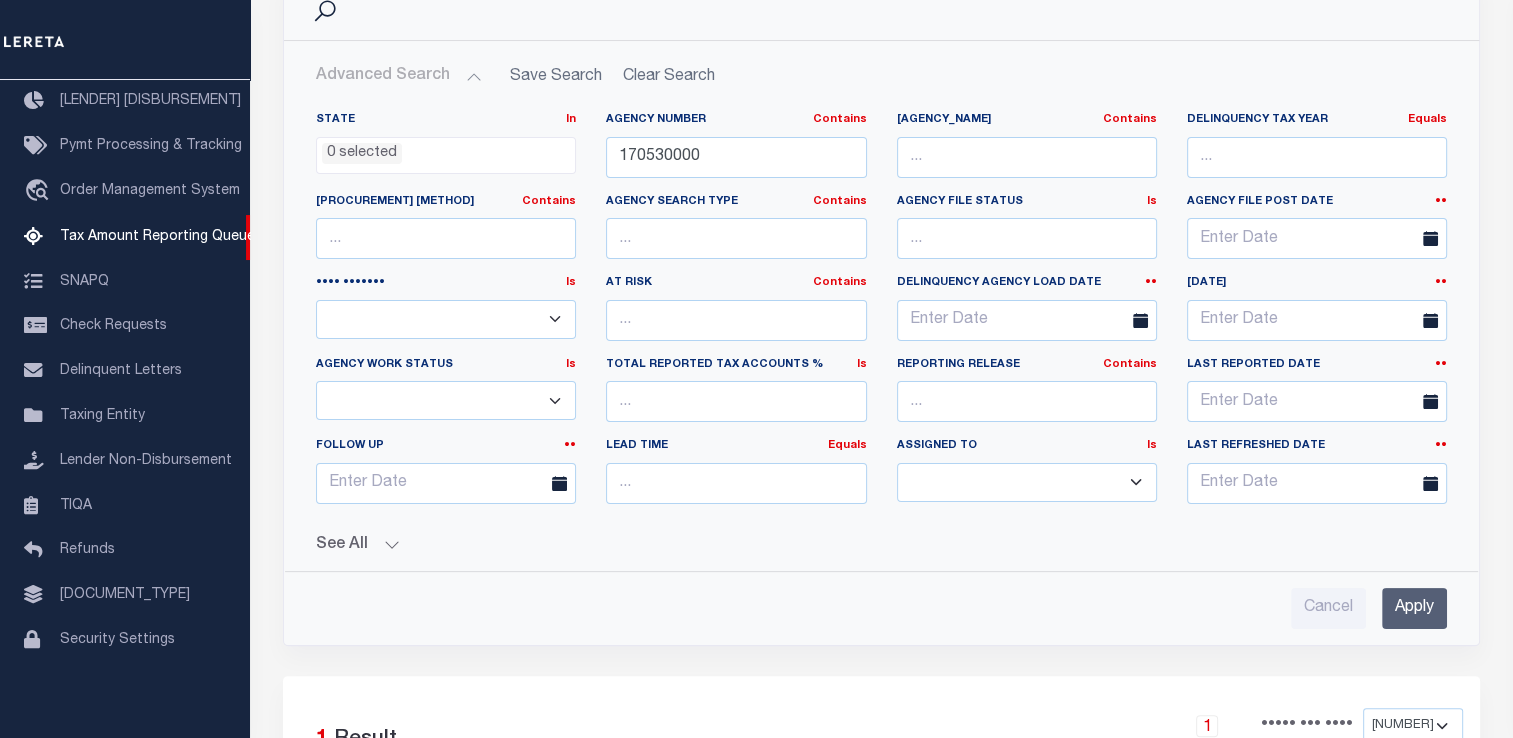 click on "Apply" at bounding box center [1414, 608] 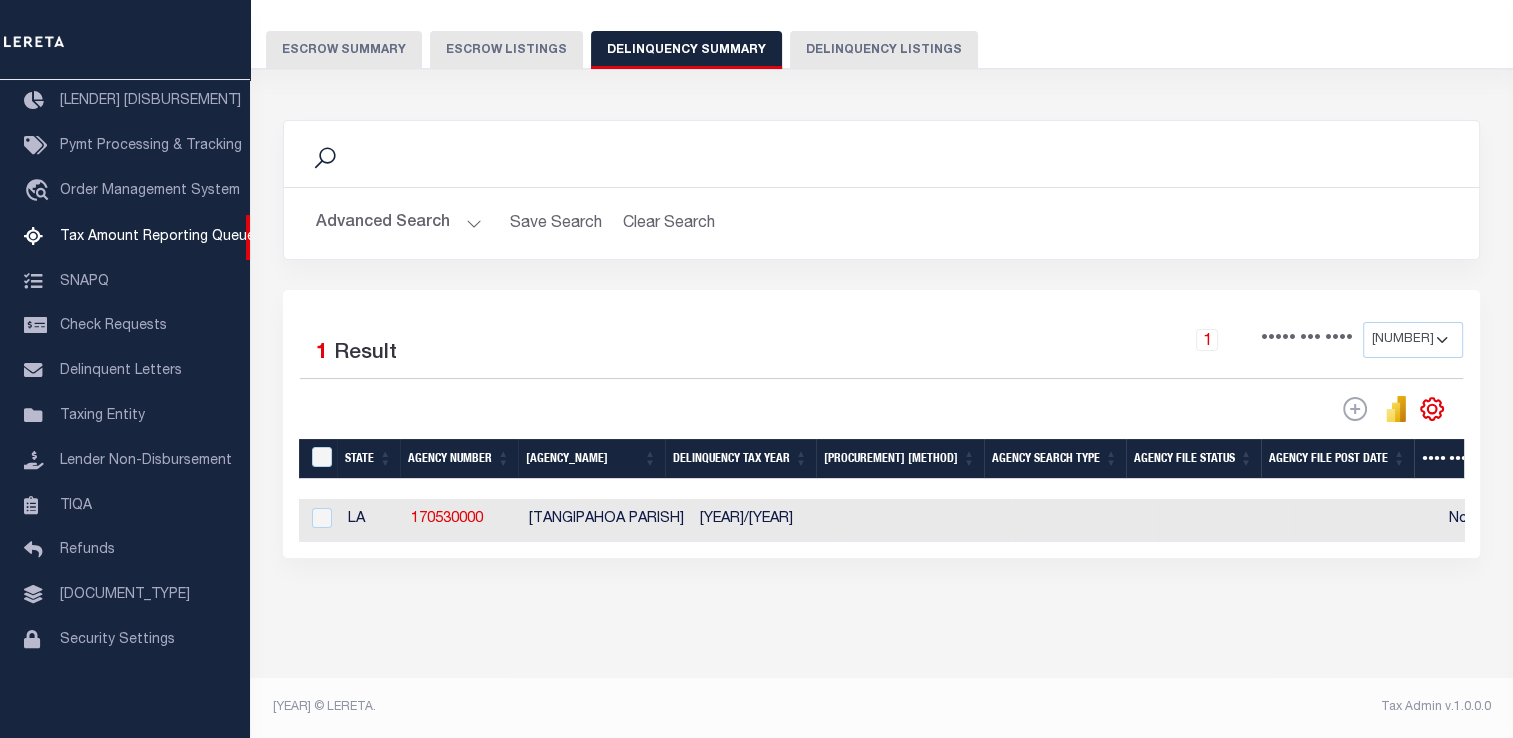 scroll, scrollTop: 167, scrollLeft: 0, axis: vertical 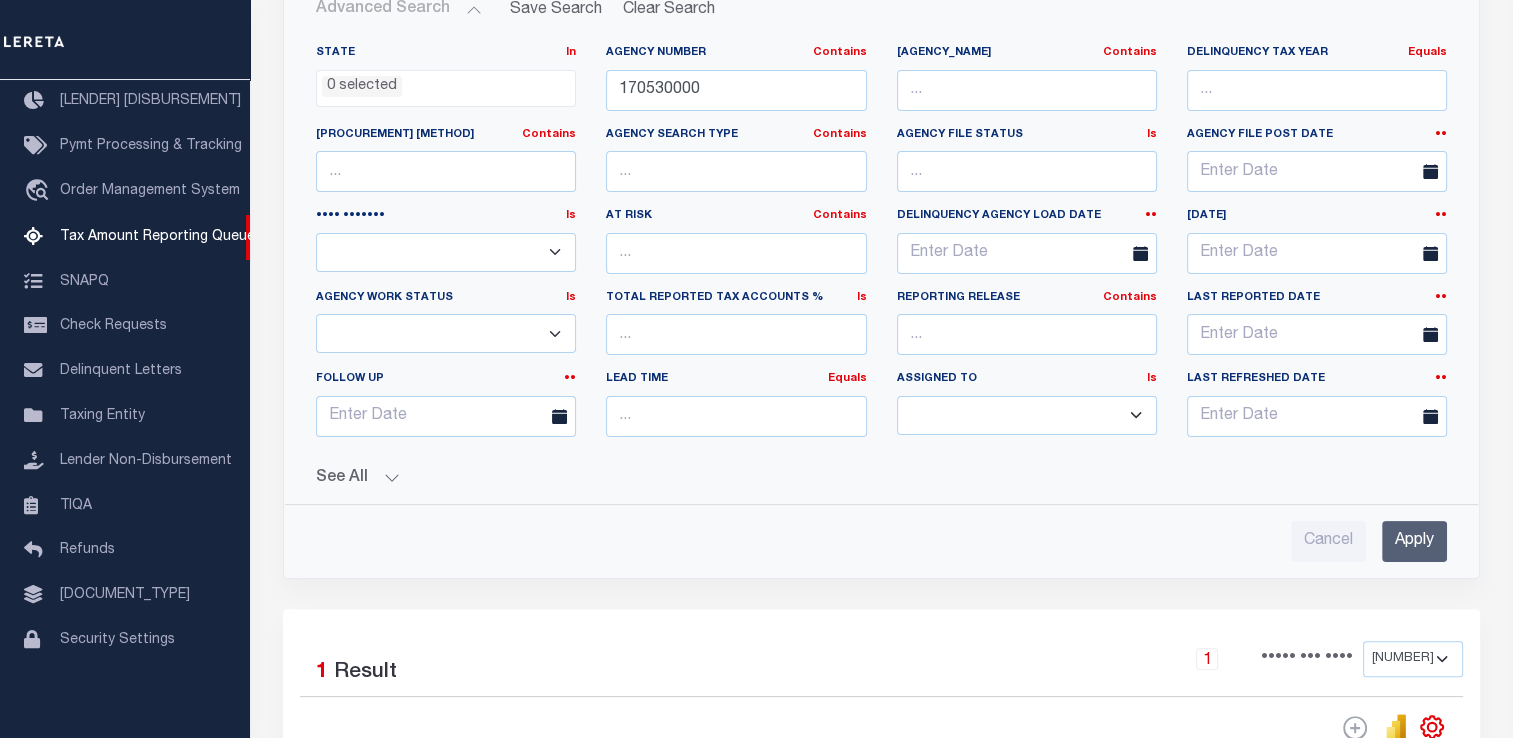 click on "State
In
In
AK AL AR AZ CA CO CT DC DE FL GA GU HI IA ID IL IN KS KY LA MA MD ME MI MN MO MS MT NC ND NE NH NJ NM NV NY OH OK OR PA PR RI SC SD TN TX UT VA VI VT WA WI WV WY 0 selected
Agency Number" at bounding box center [881, 295] 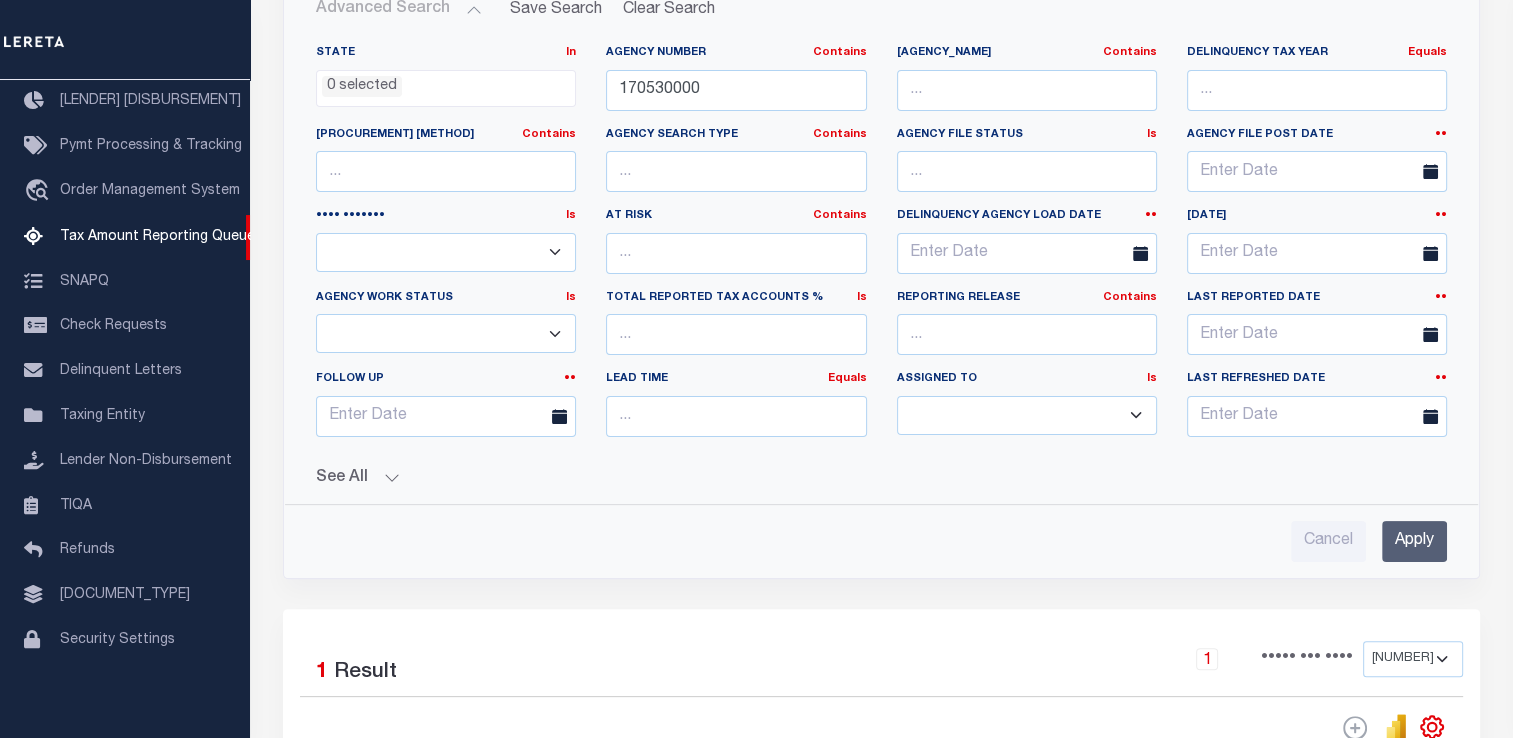 click on "See All
Work Queue
Is Is Contains --ALL-- Delinquent Is" at bounding box center [881, 470] 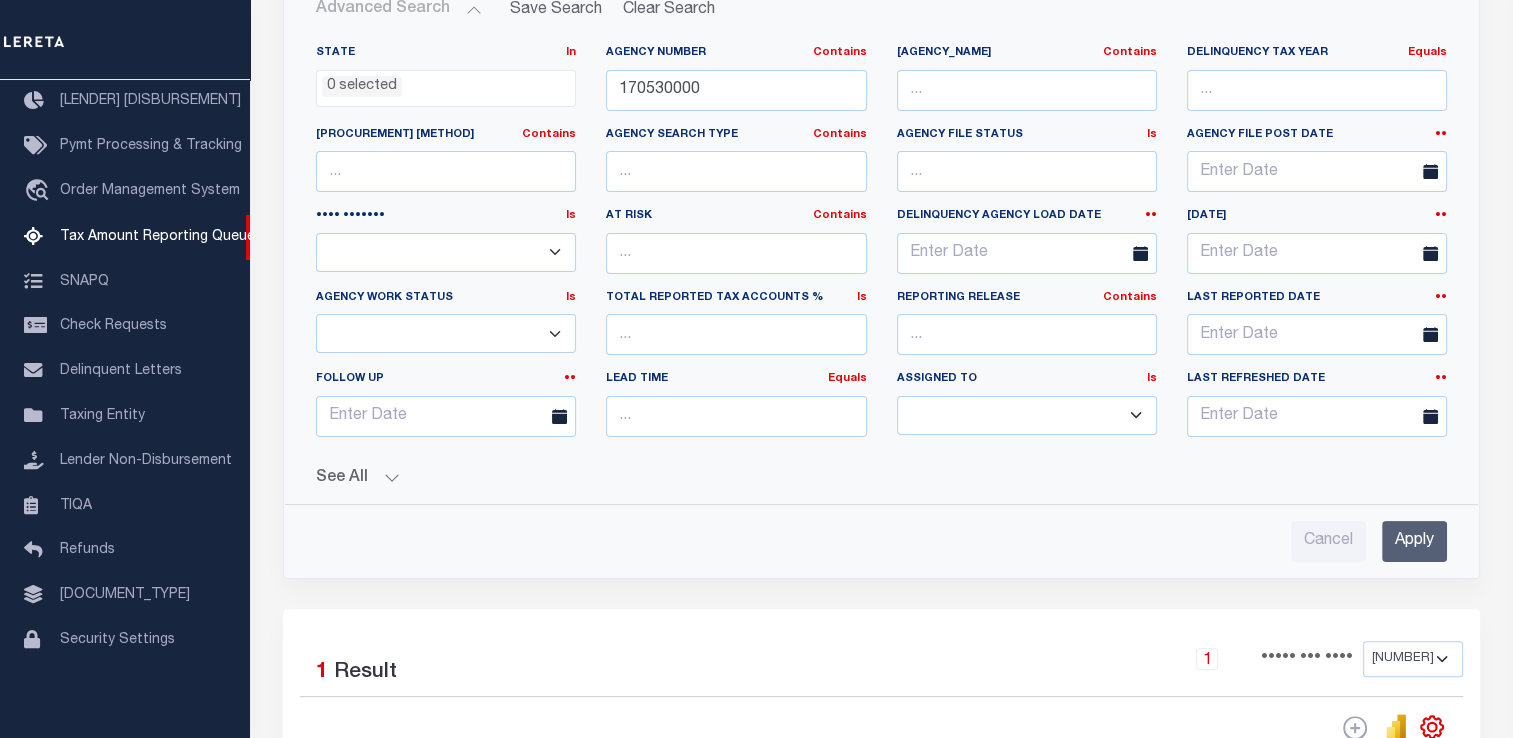 click on "See All" at bounding box center [881, 478] 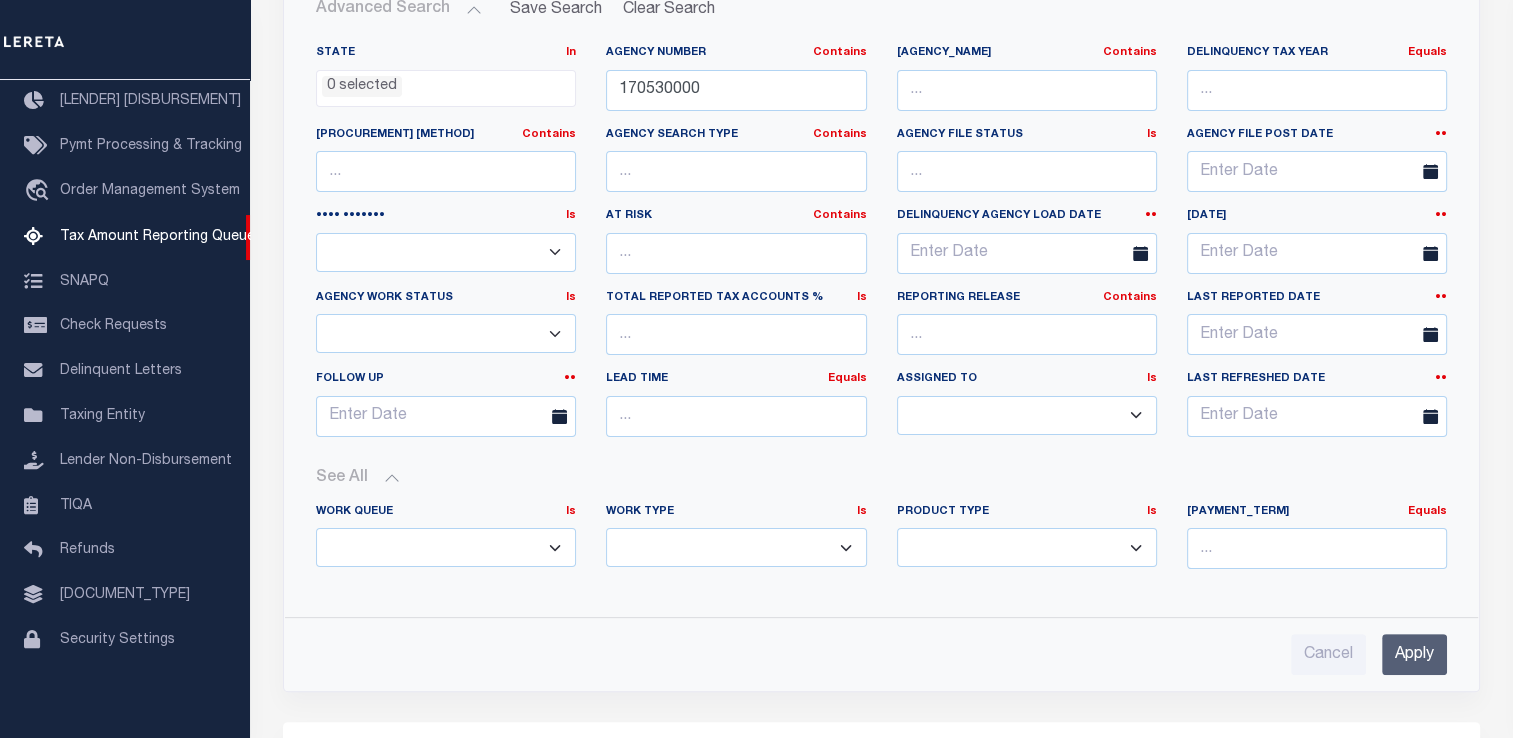 click on "Apply" at bounding box center [1414, 654] 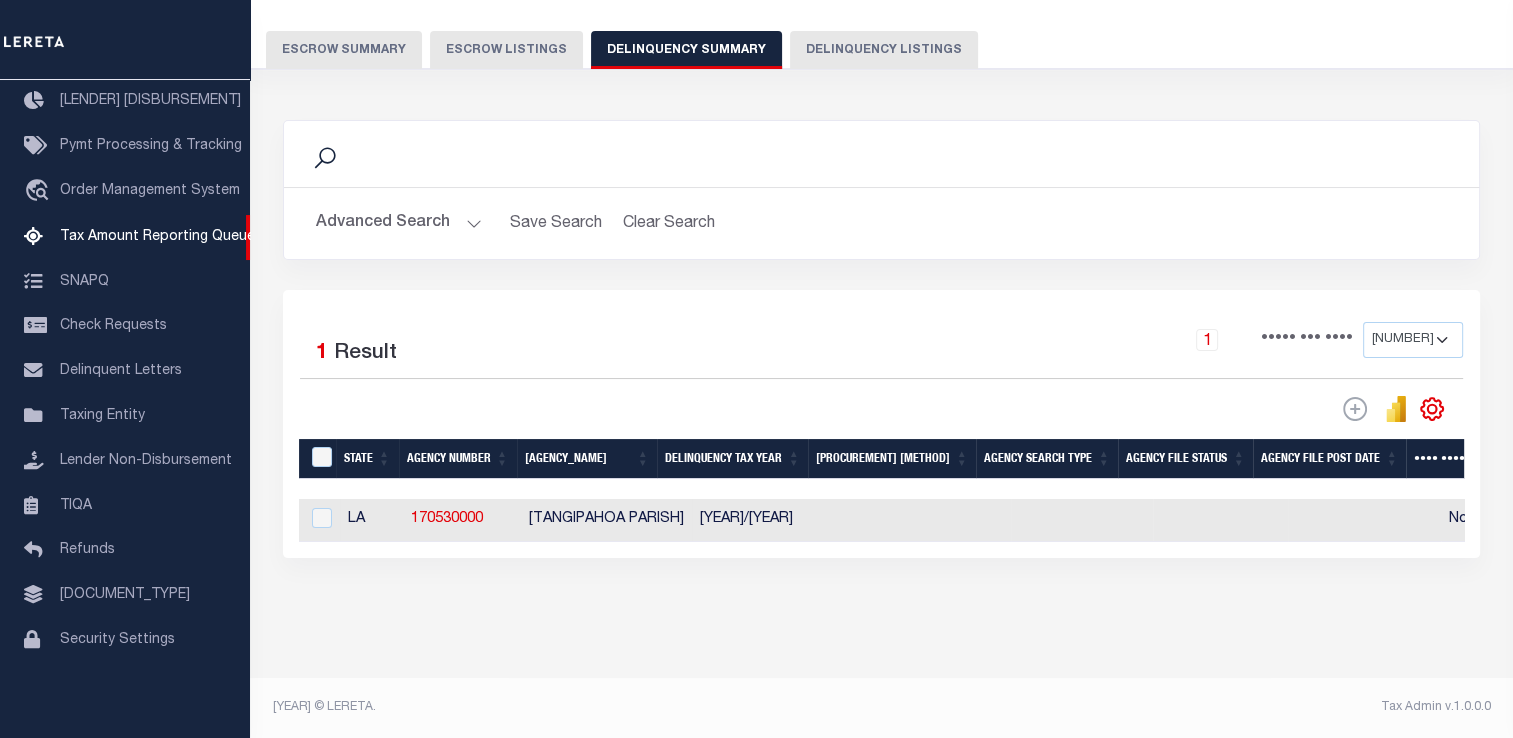 scroll, scrollTop: 167, scrollLeft: 0, axis: vertical 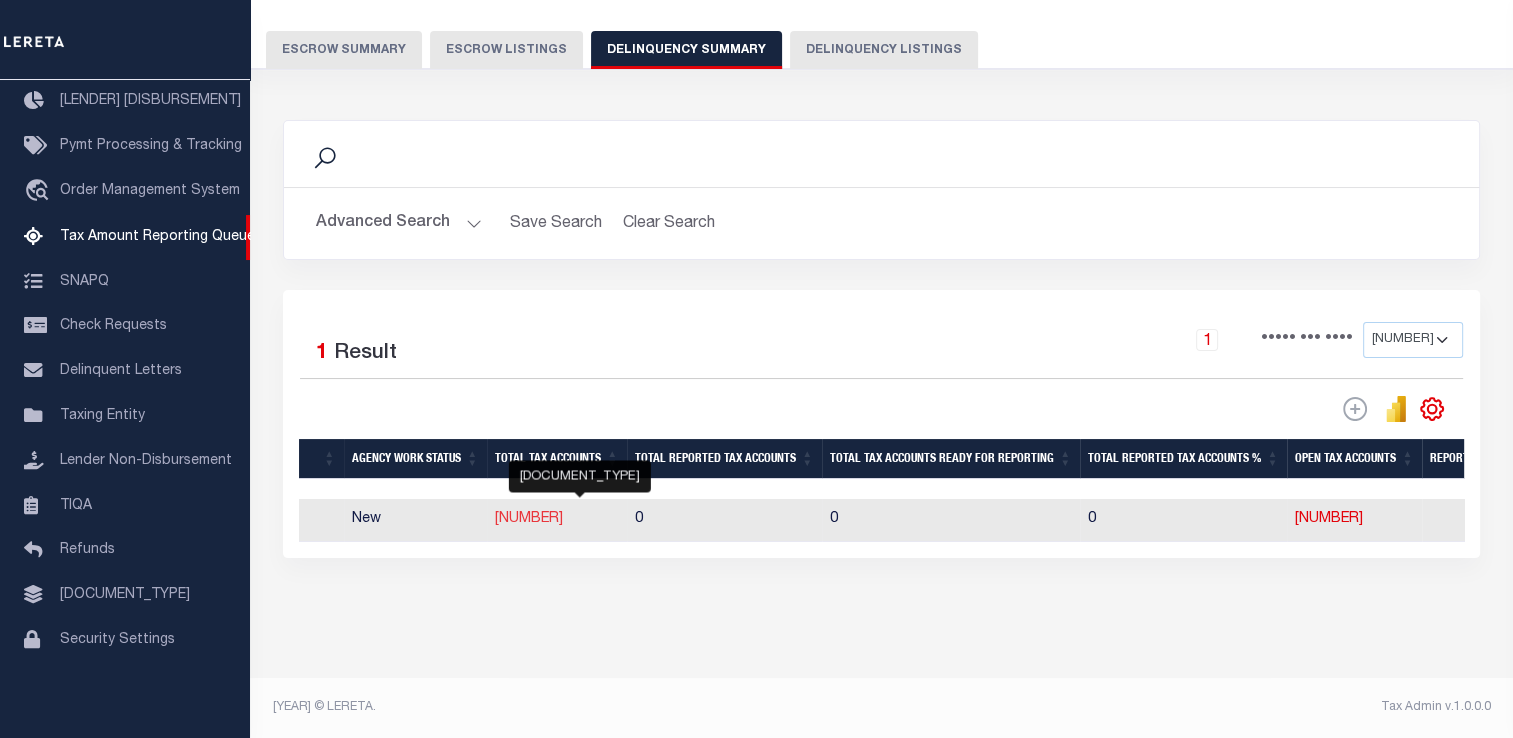 click on "1106" at bounding box center [529, 519] 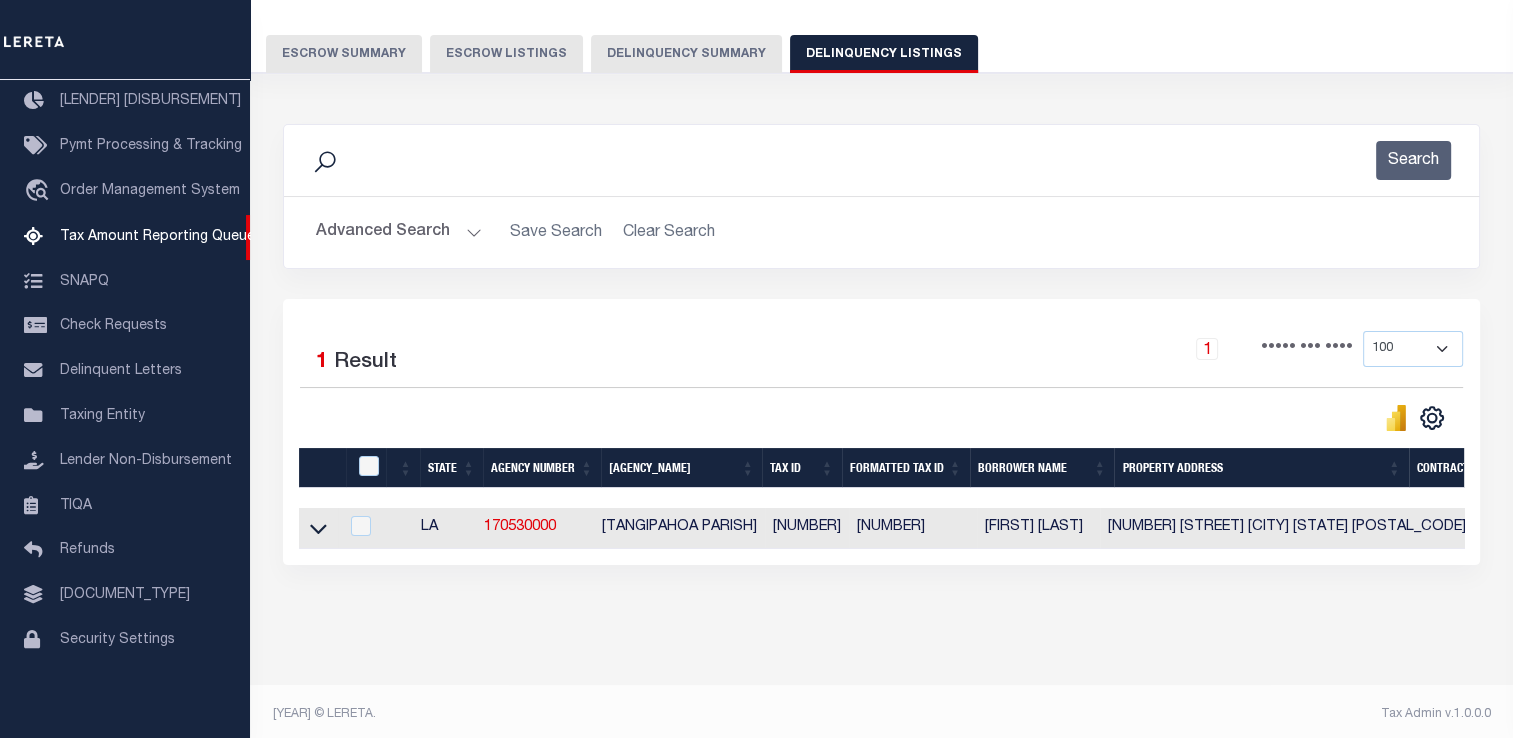 click on "Advanced Search" at bounding box center (399, 232) 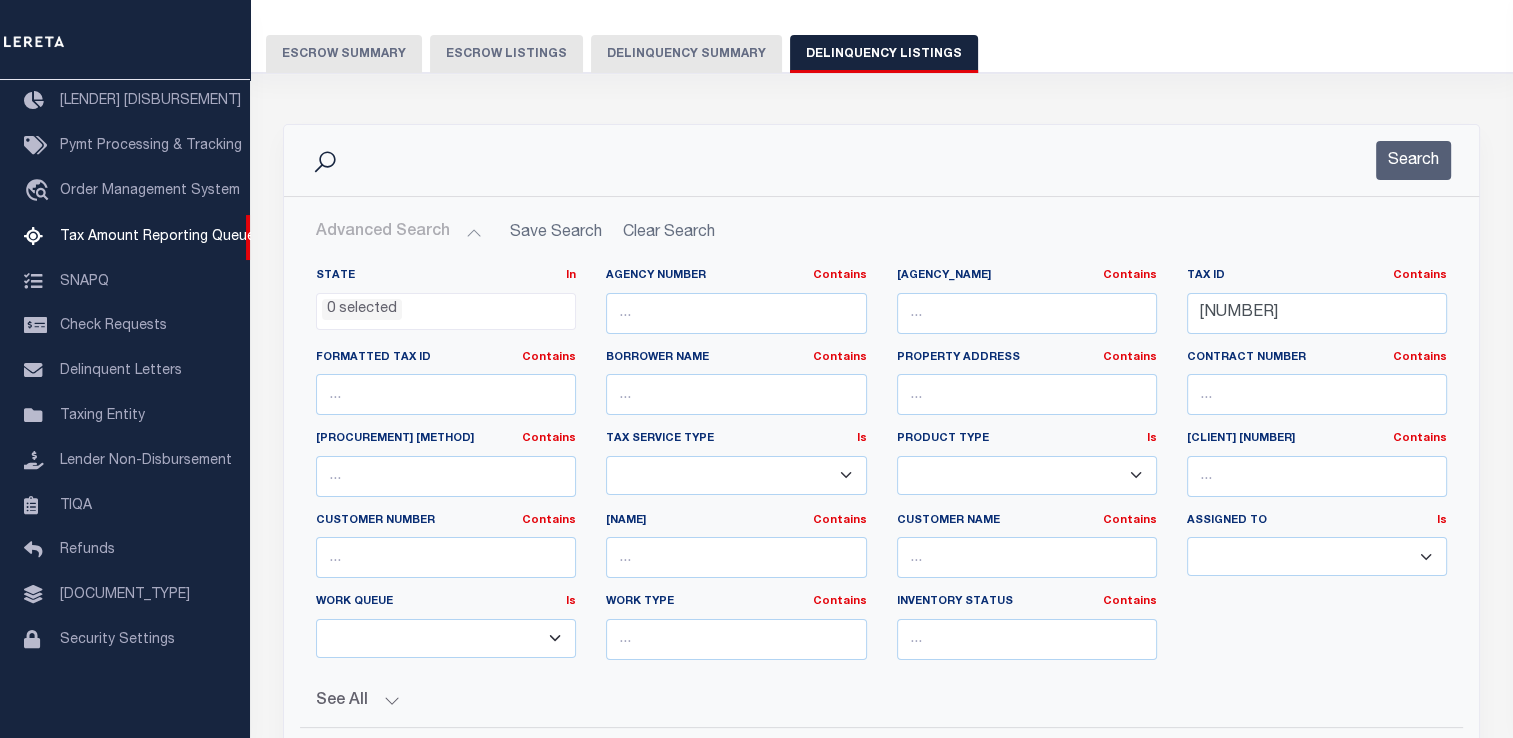 click on "Advanced Search" at bounding box center [399, 232] 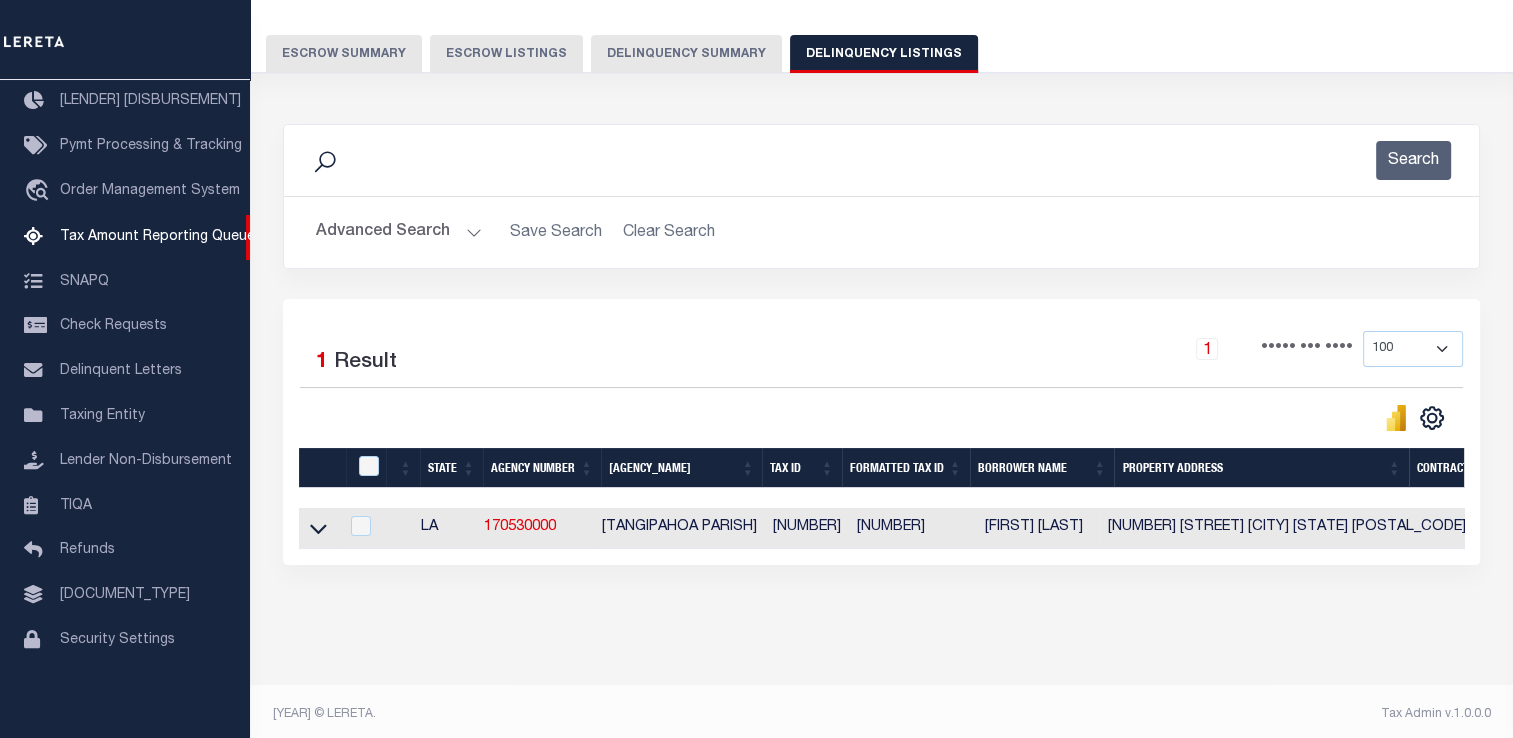 click on "06560332" at bounding box center (807, 528) 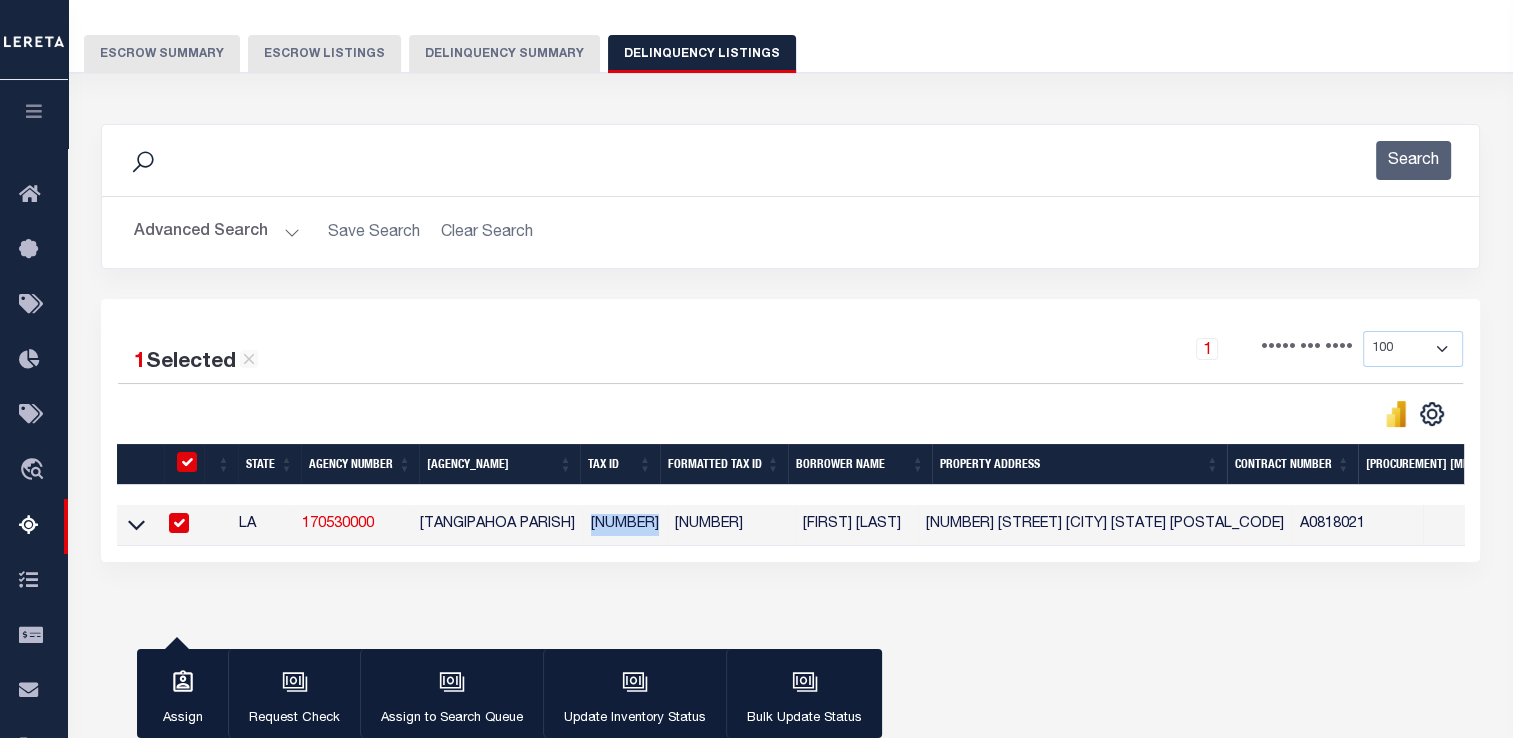 click on "LA 170530000 TANGIPAHOA PARISH                    06560332 06560332 CHAD BOURGEOIS 41036 EVANS RD PONCHATOULA LA 70454 A0818021 NonESCROW DTRACK,Escrow Pay Back 1080 1080 Louisiana Bank Louisiana Bank DEL Dtrack" at bounding box center [1461, 525] 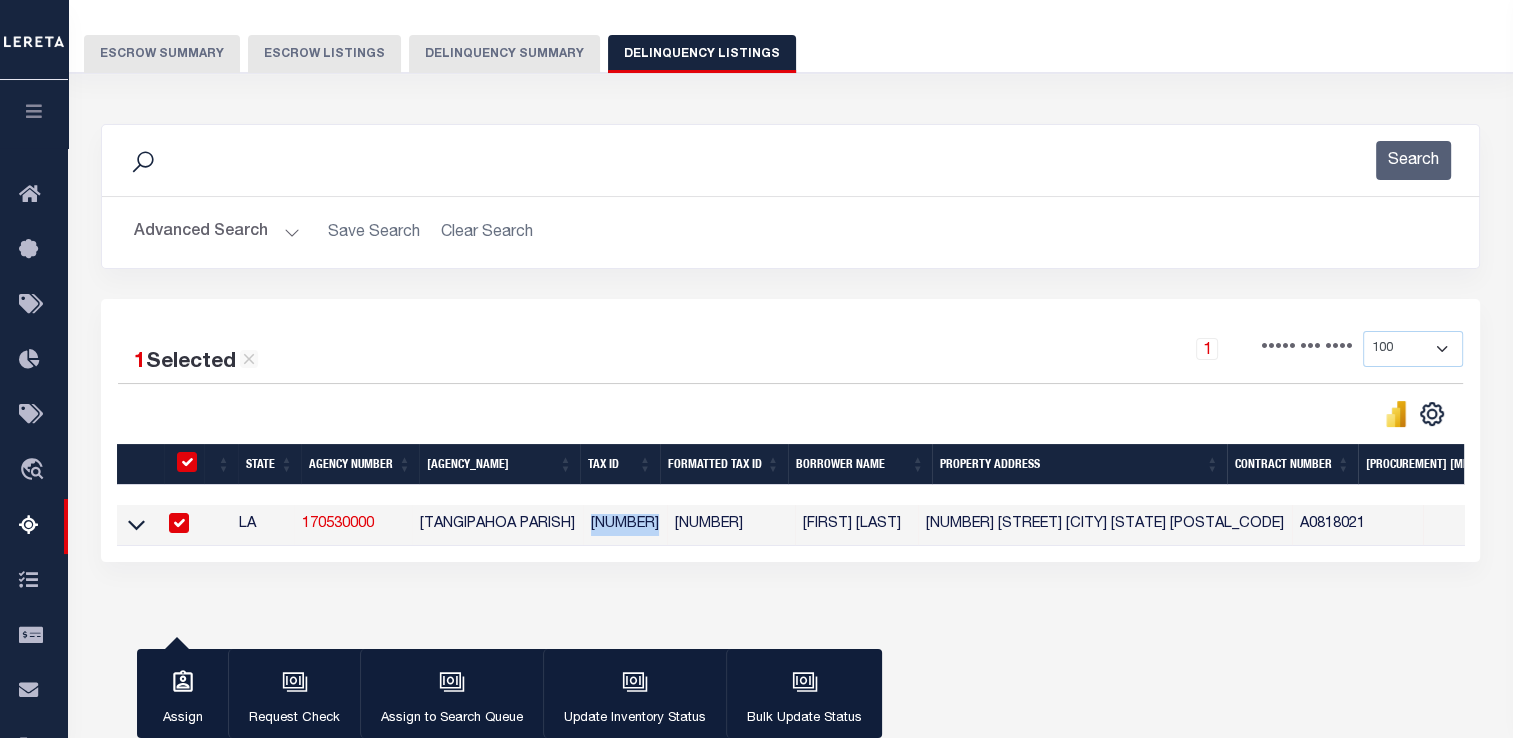 copy on "06560332" 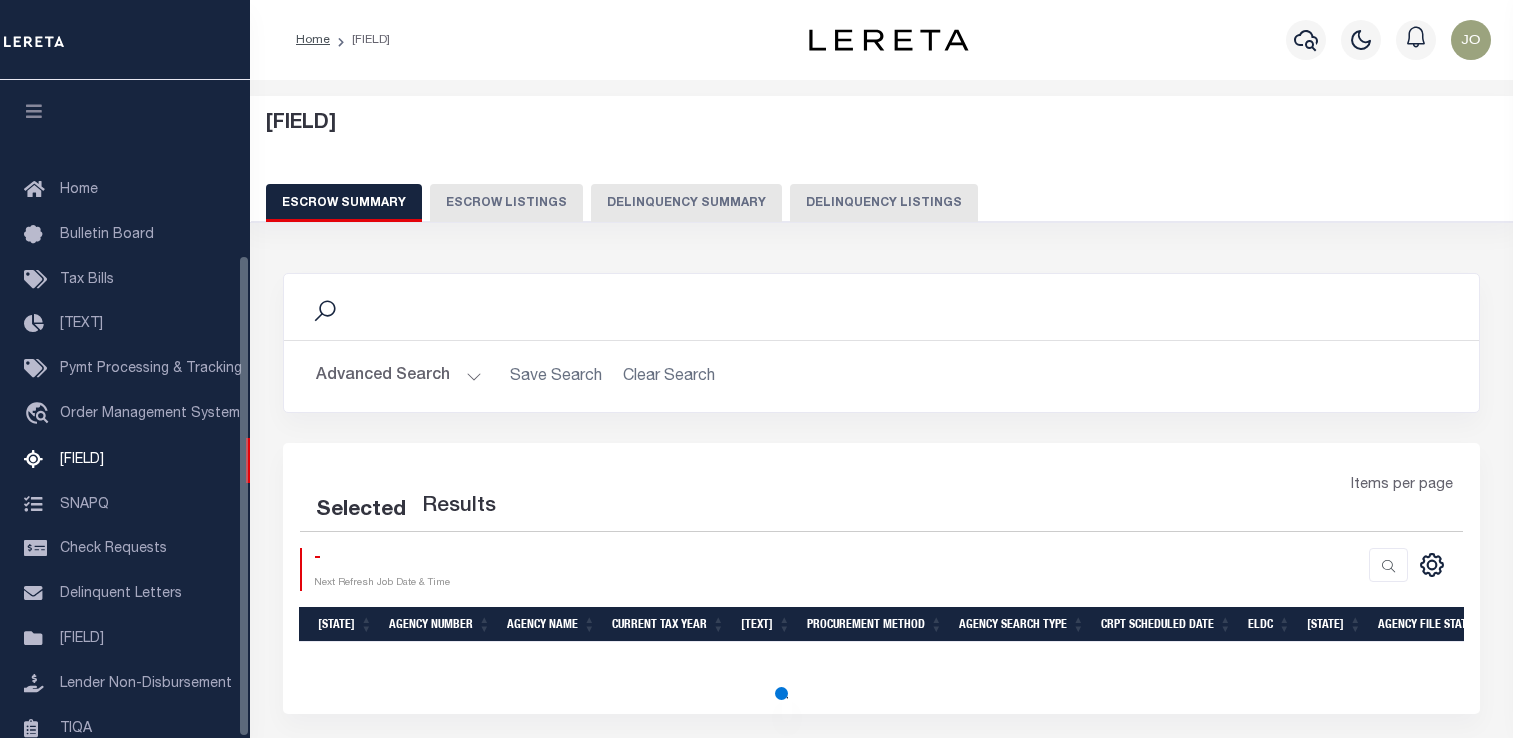 scroll, scrollTop: 153, scrollLeft: 0, axis: vertical 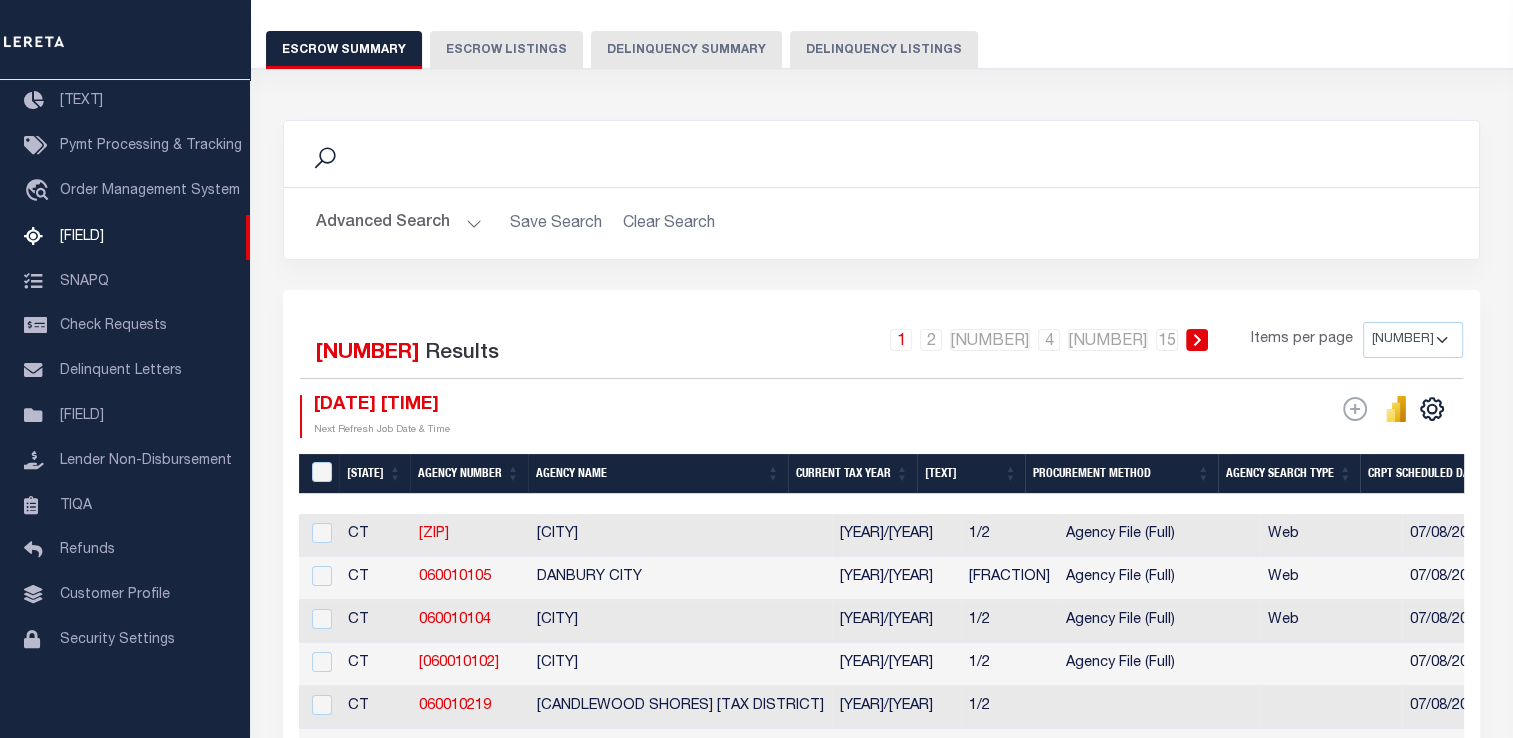 click on "Delinquency Listings" at bounding box center [884, 50] 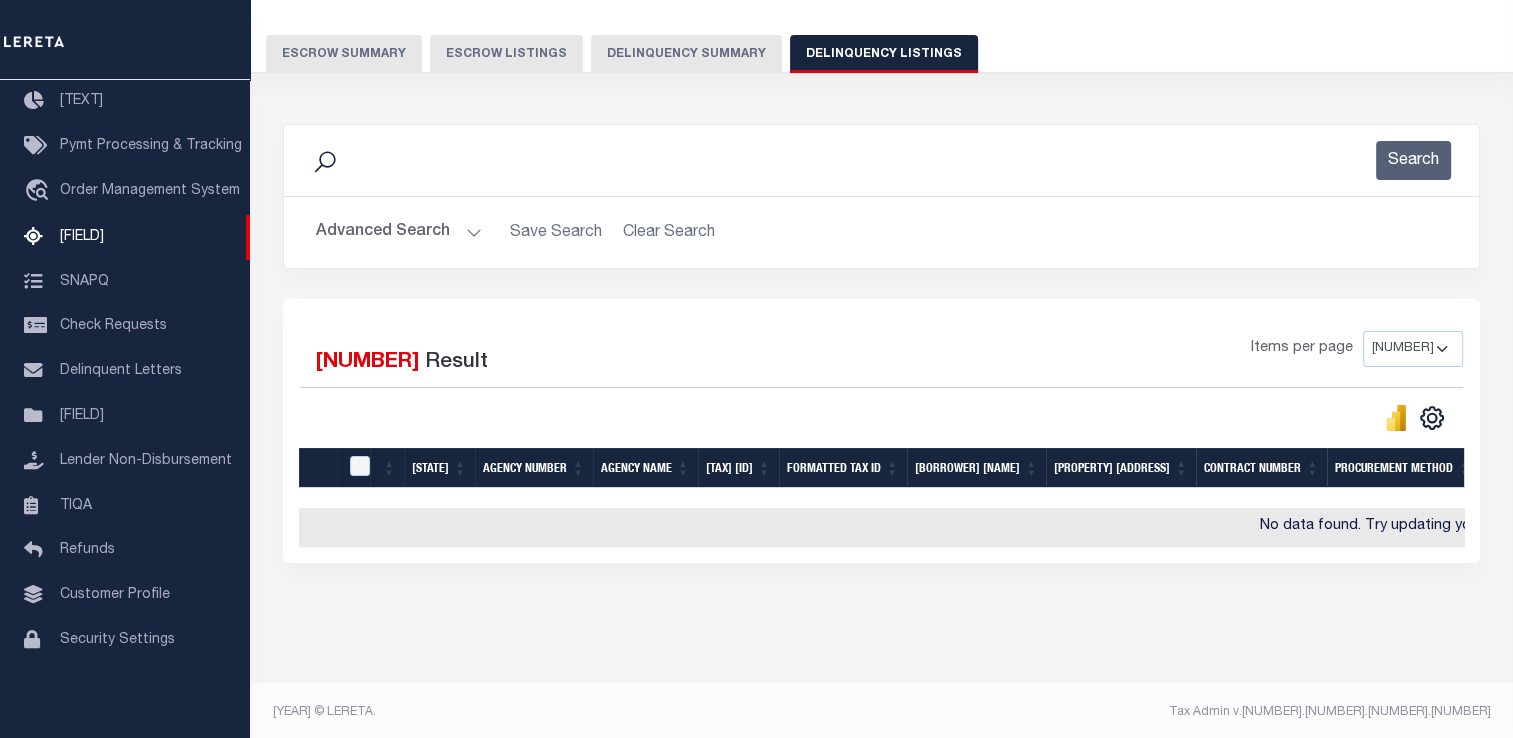 scroll, scrollTop: 153, scrollLeft: 0, axis: vertical 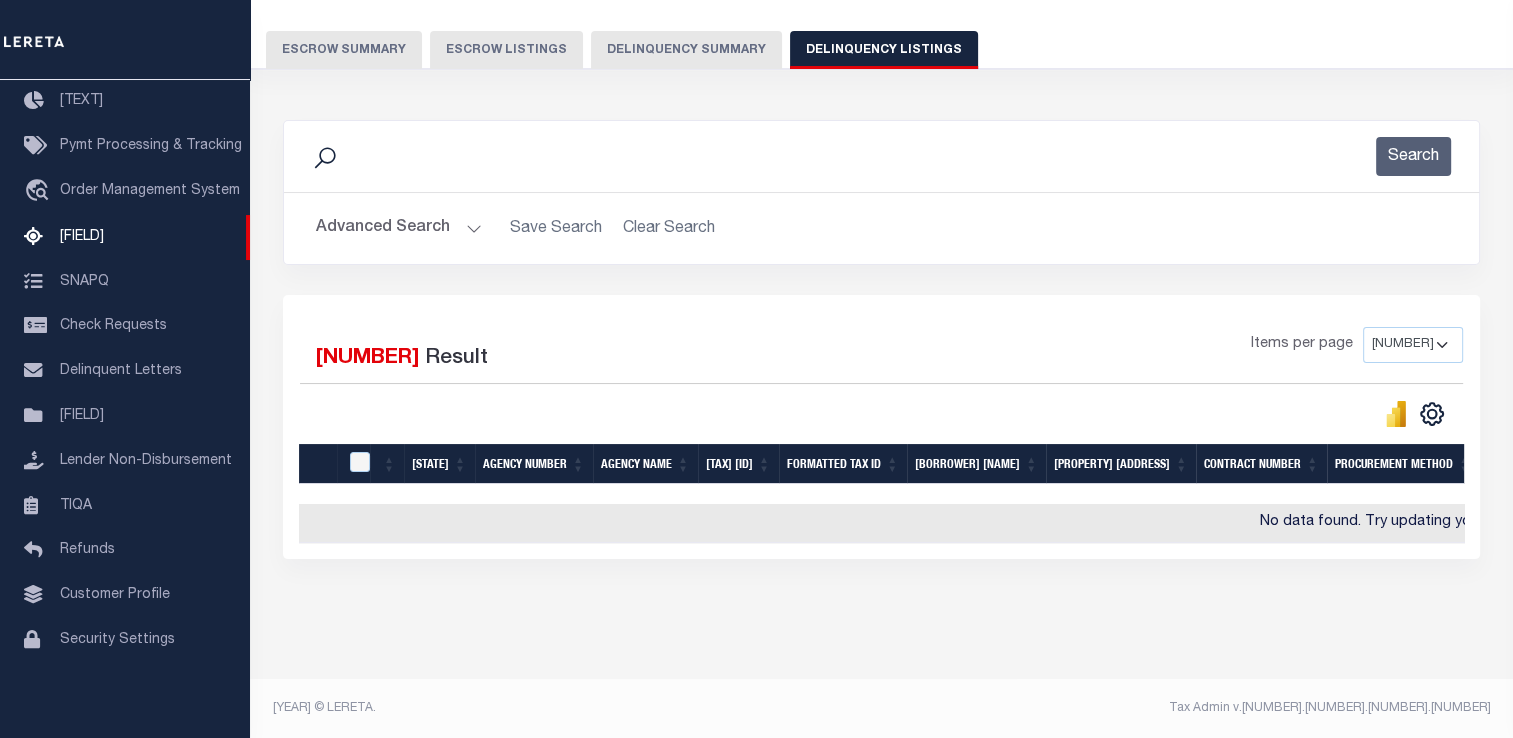 click on "Advanced Search
Save Search Clear Search
tblassign_wrapper_dynamictable_____DefaultSaveFilter" at bounding box center [881, 228] 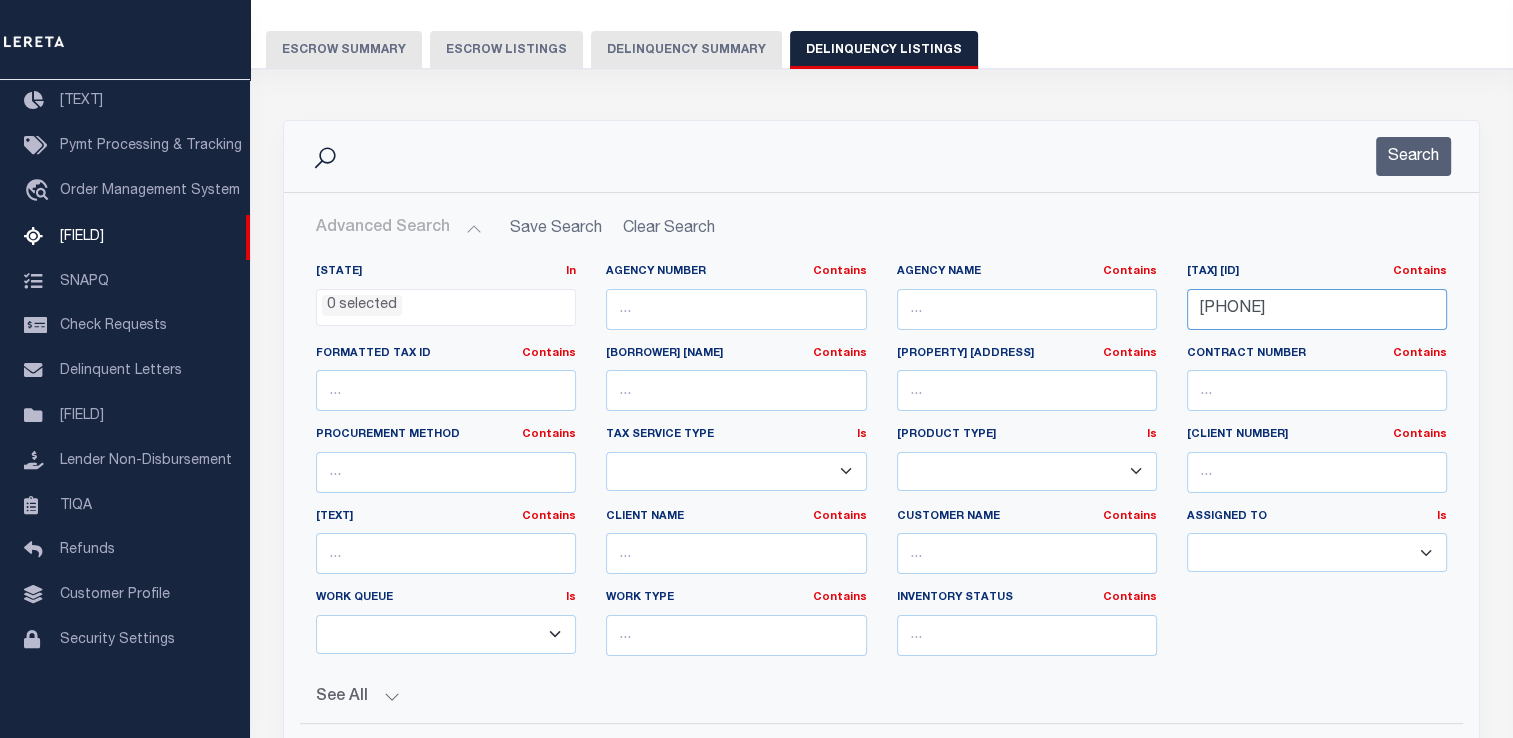 click on "[PHONE]" at bounding box center [1317, 309] 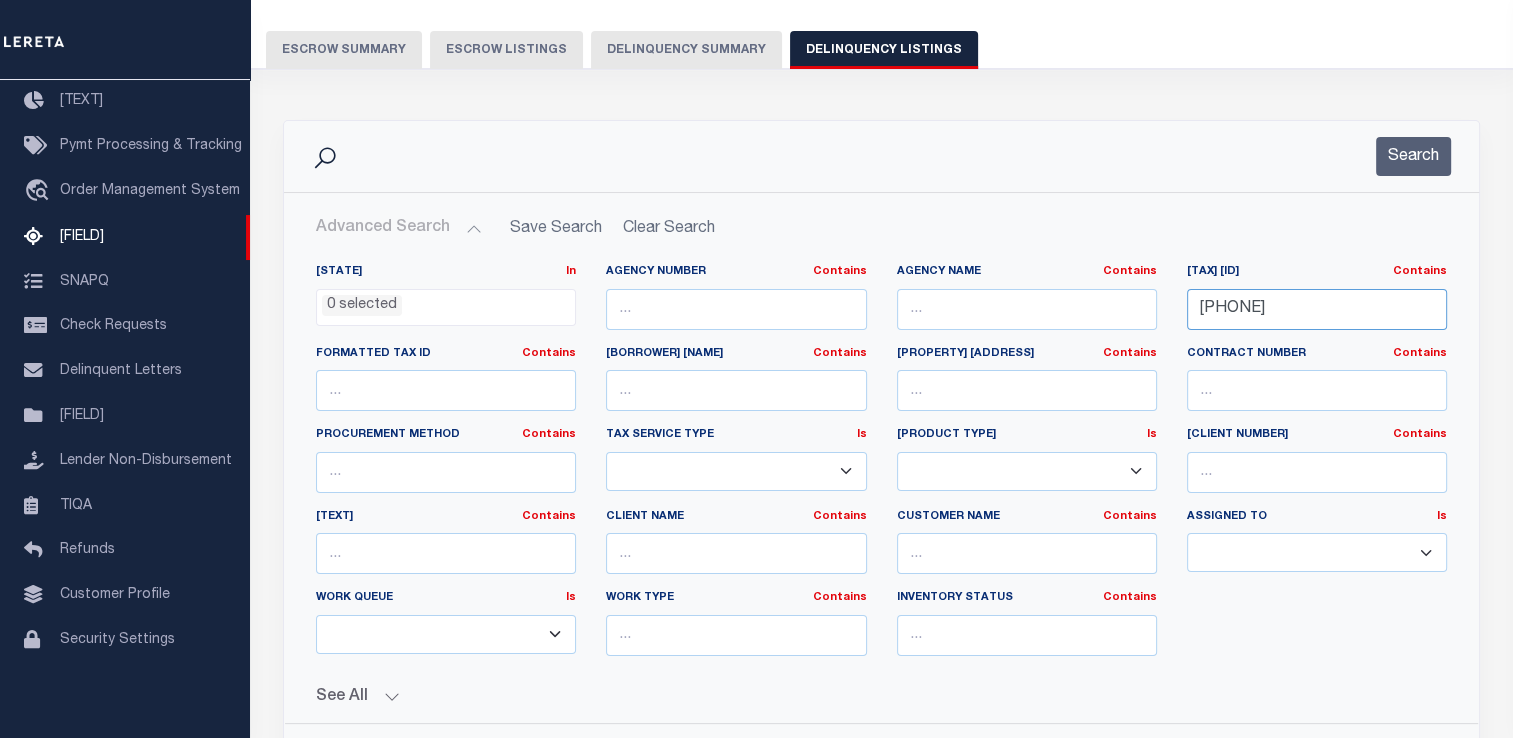 click on "[PHONE]" at bounding box center (1317, 309) 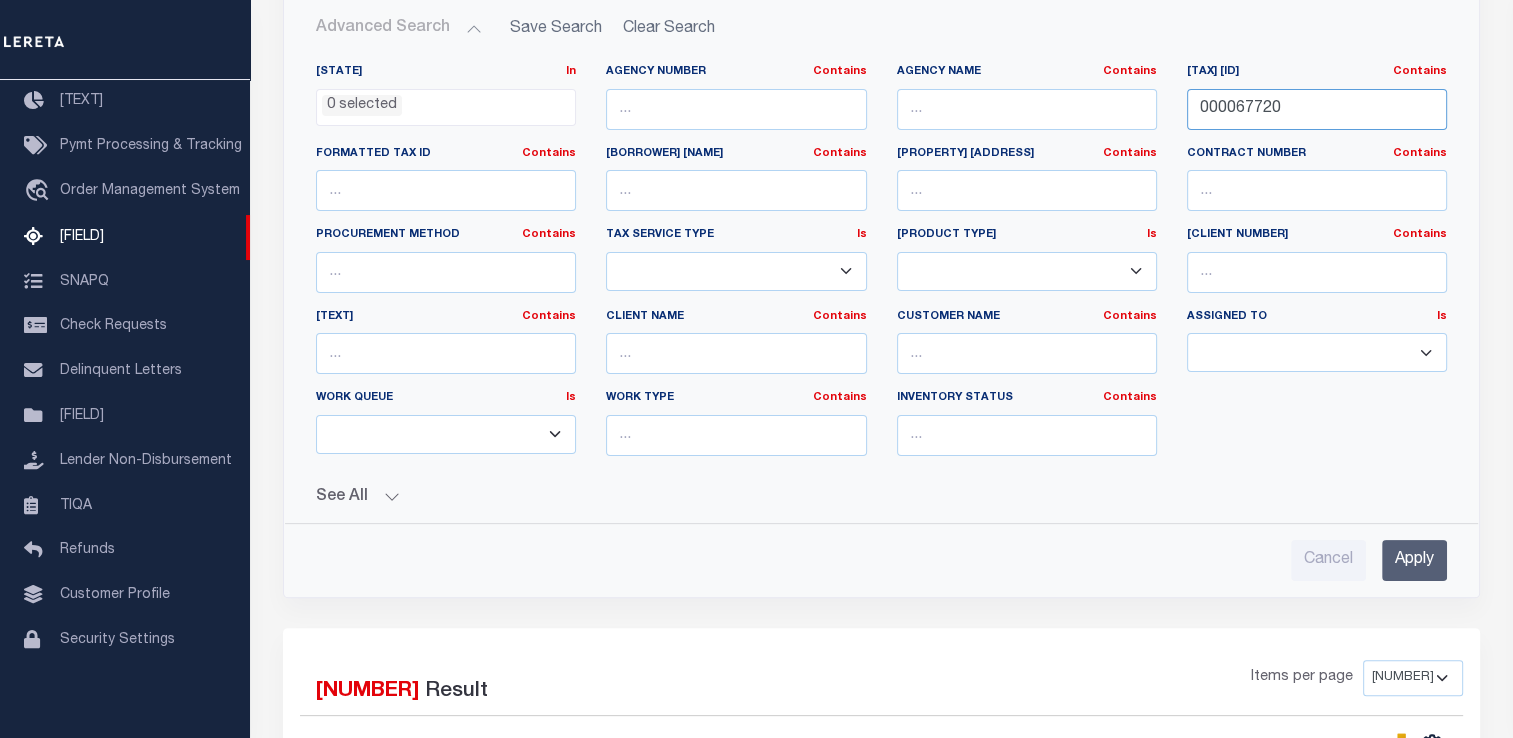 scroll, scrollTop: 453, scrollLeft: 0, axis: vertical 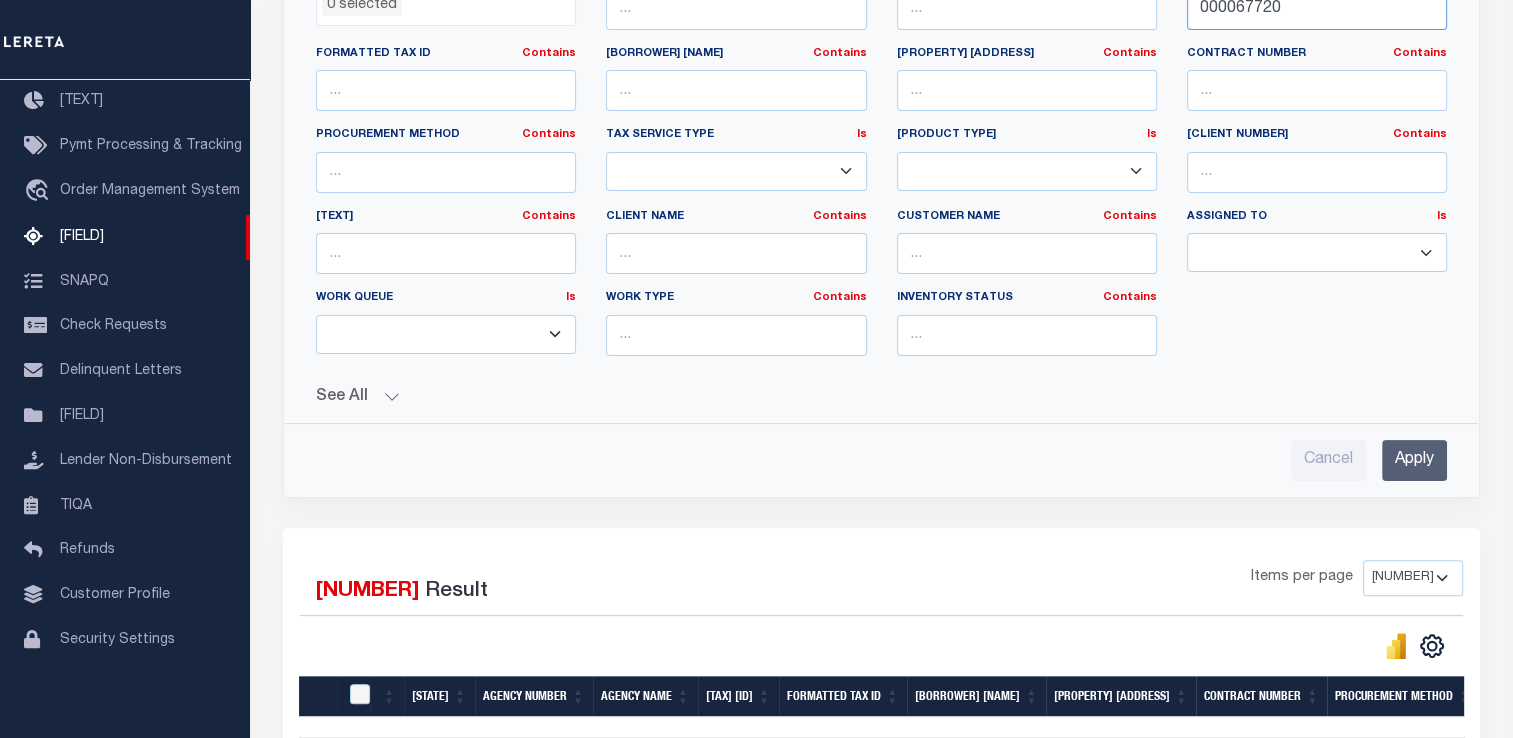 type on "000067720" 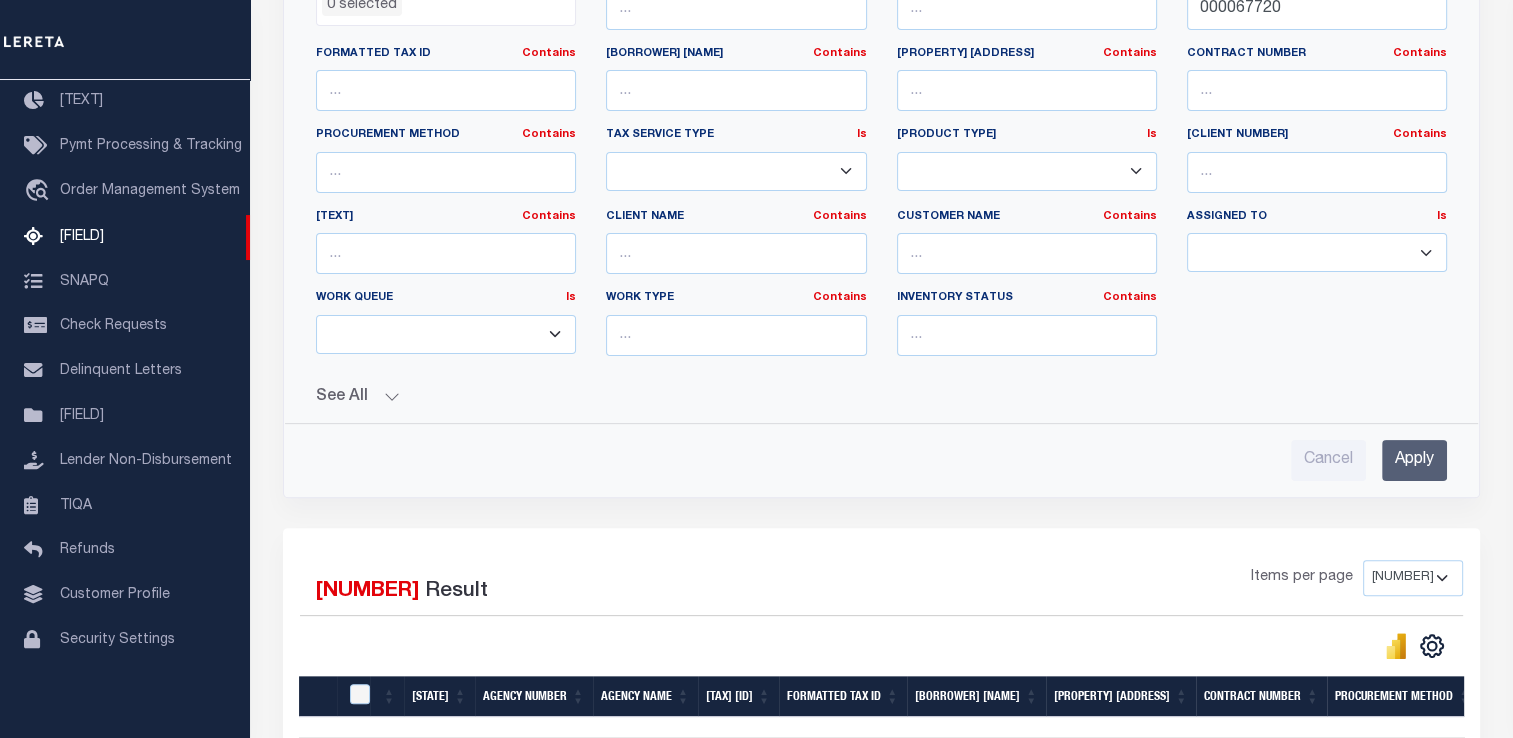 click on "Apply" at bounding box center [1414, 460] 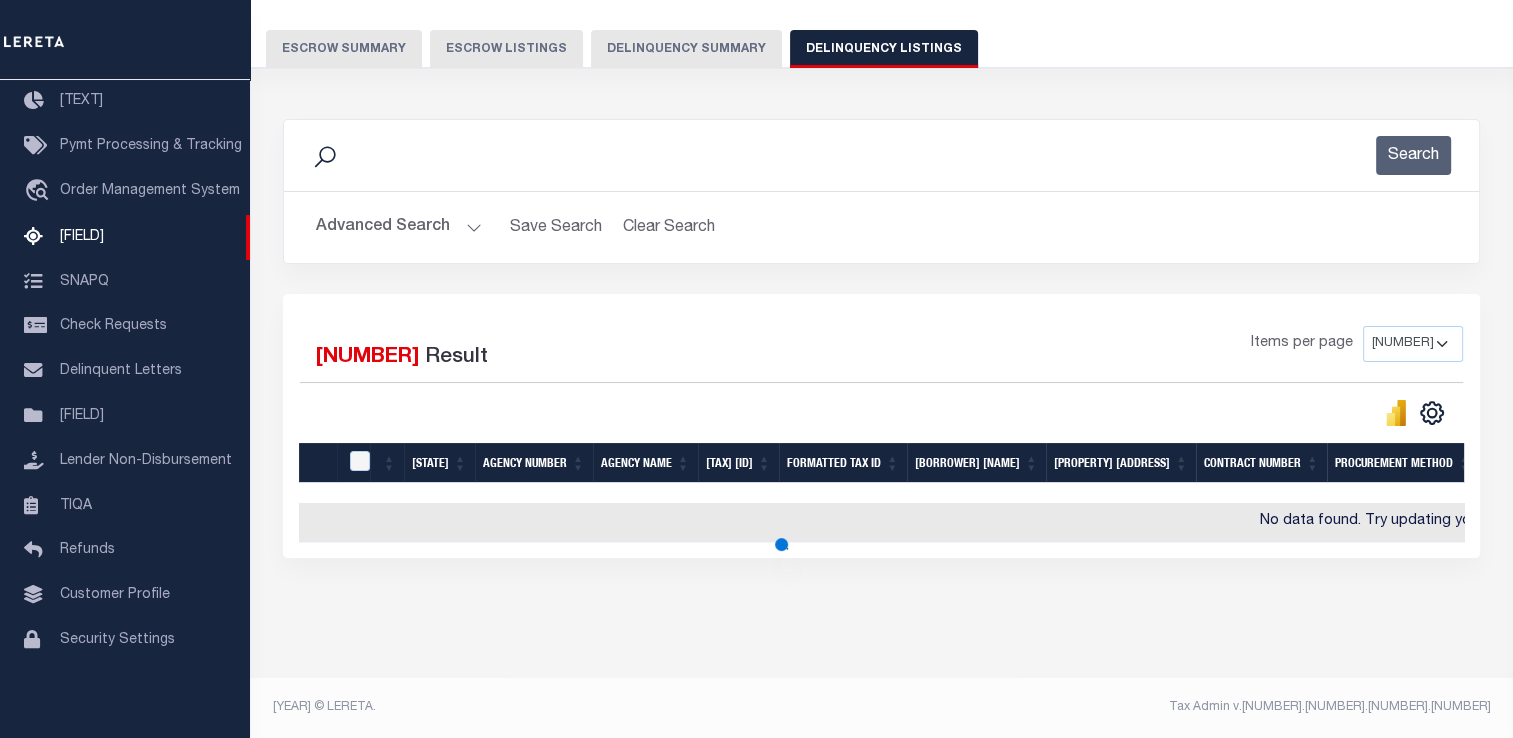 scroll, scrollTop: 167, scrollLeft: 0, axis: vertical 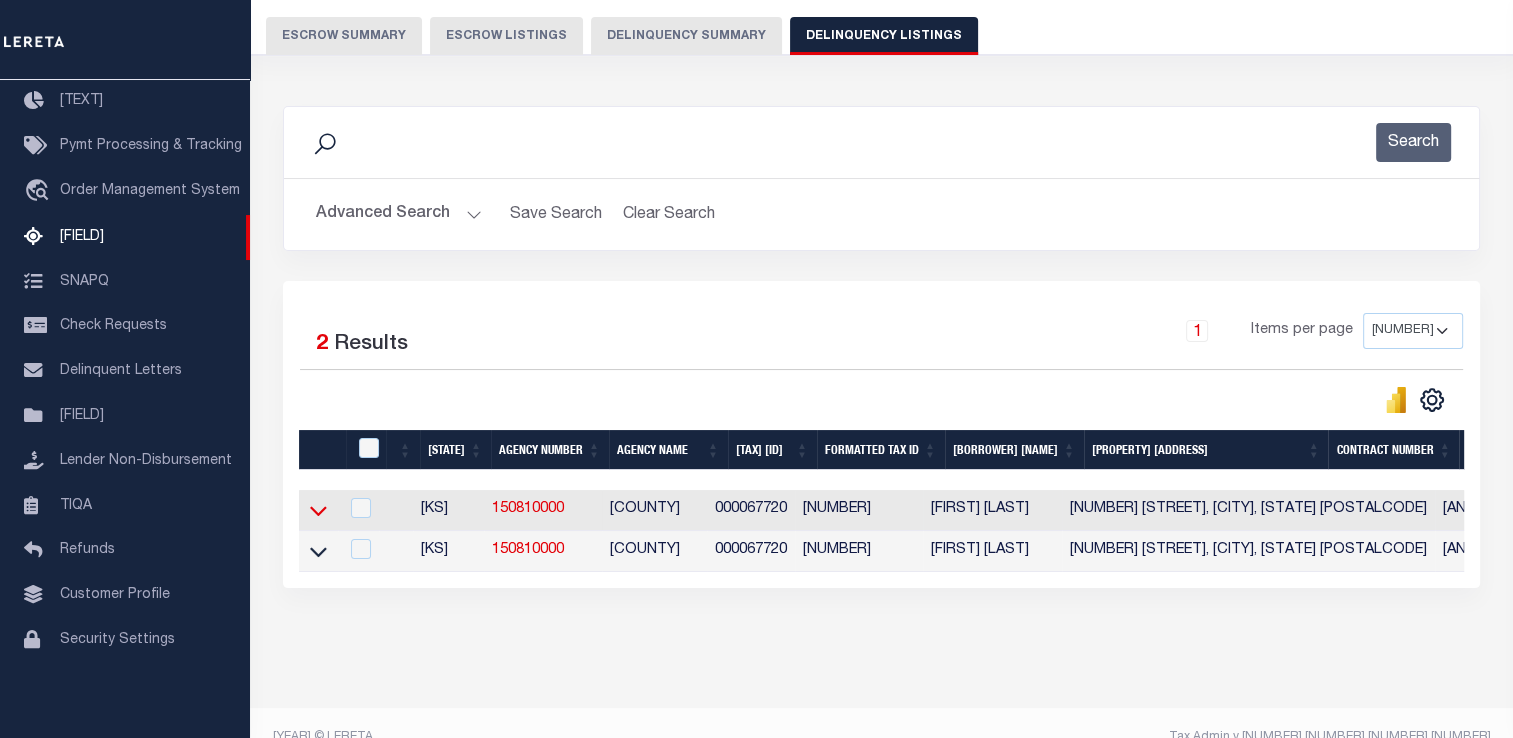 click at bounding box center (318, 510) 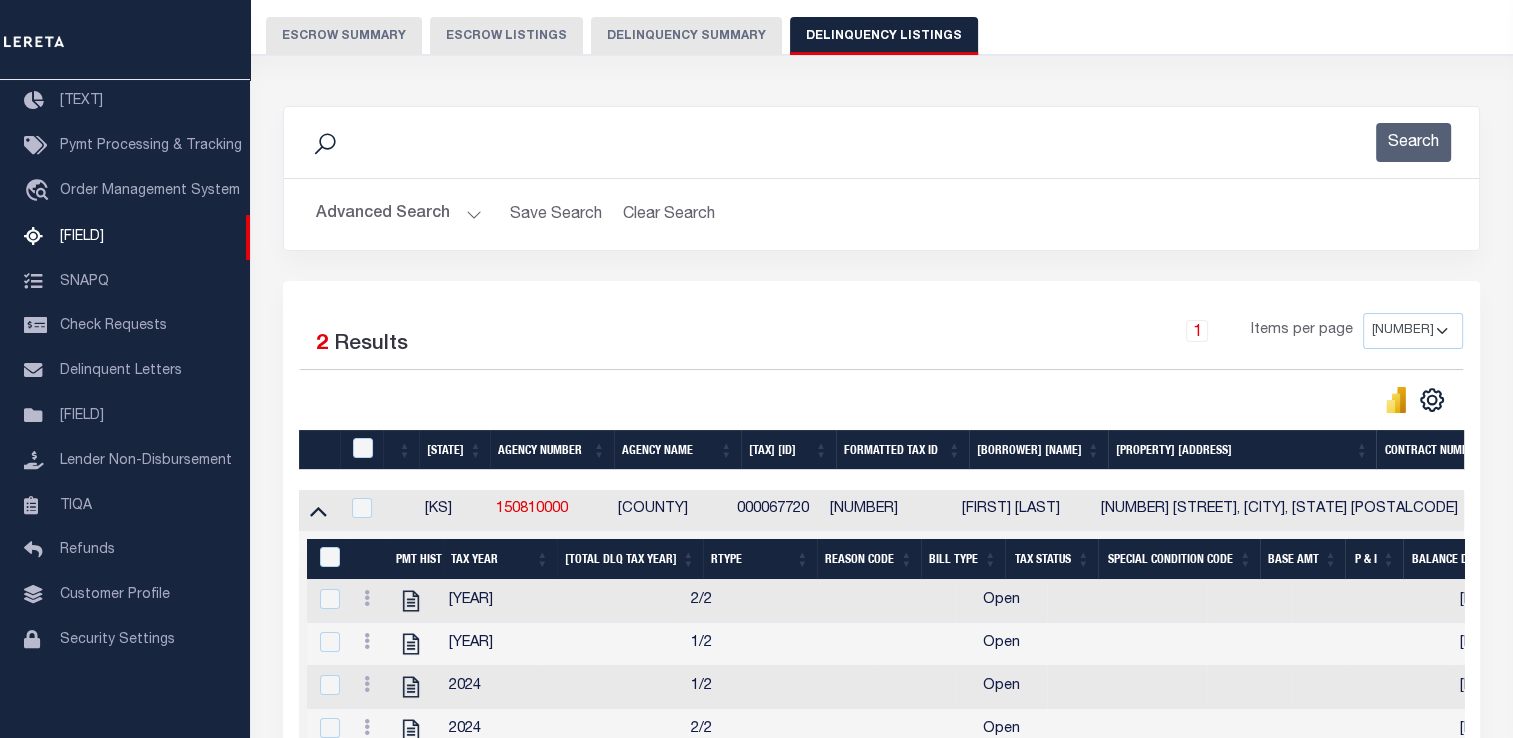 scroll, scrollTop: 367, scrollLeft: 0, axis: vertical 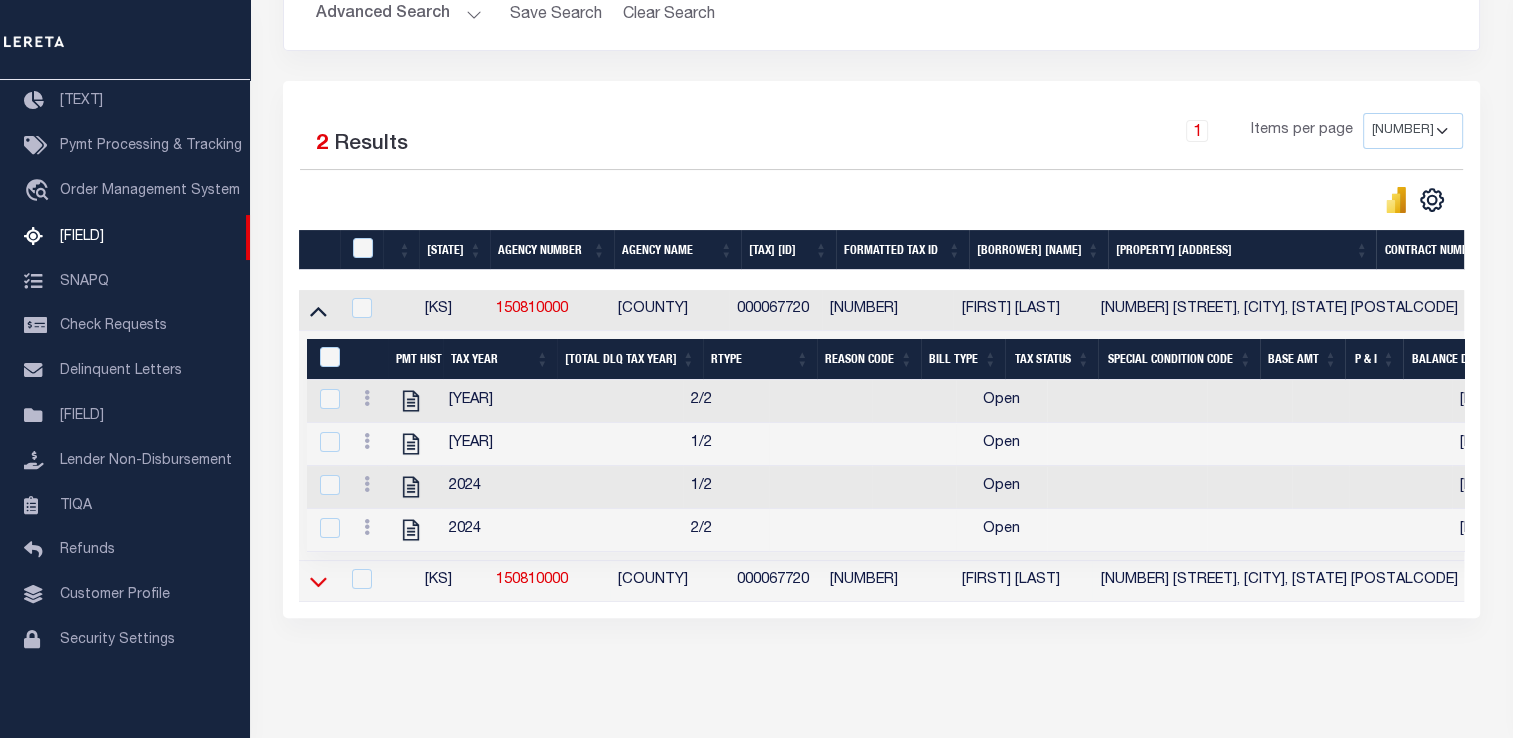 click at bounding box center (318, 581) 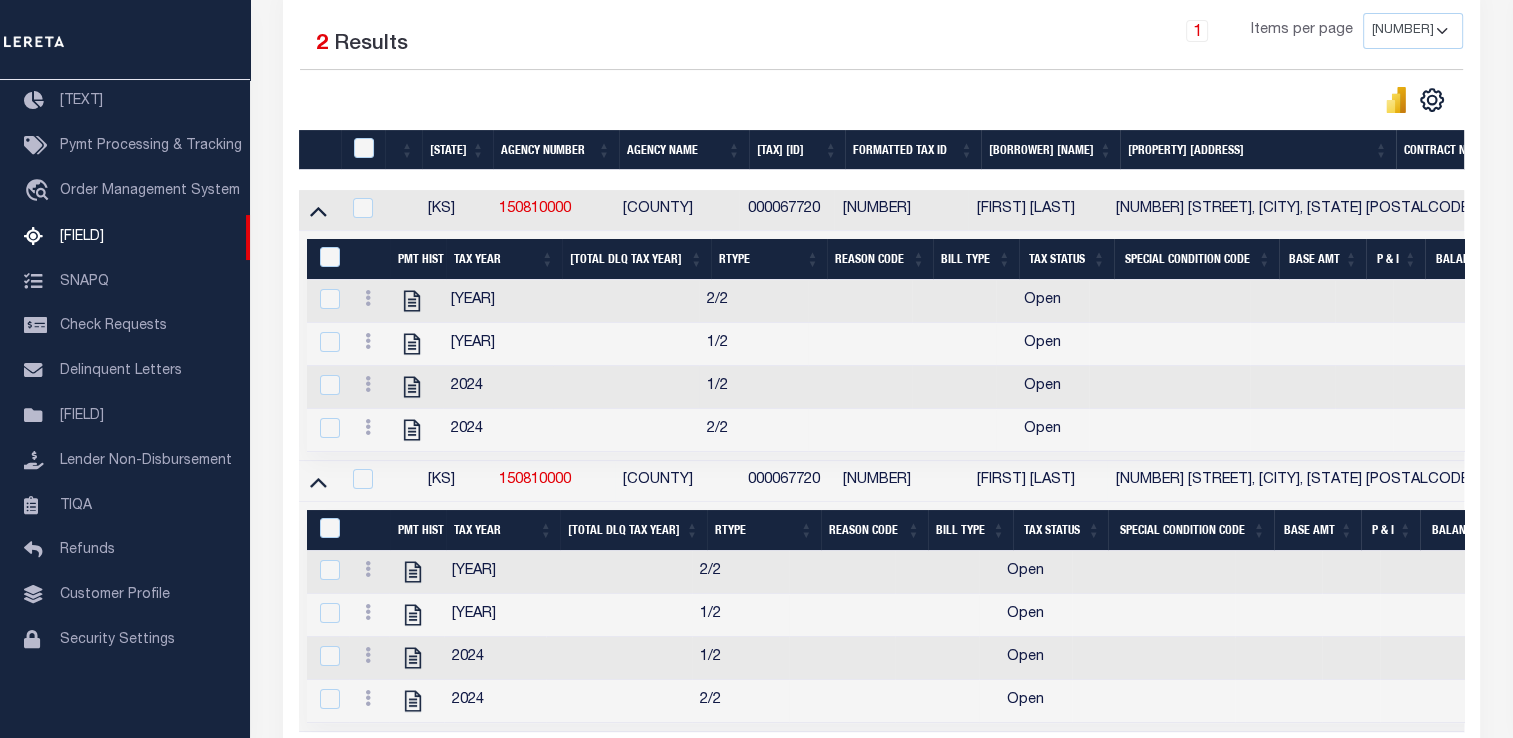 scroll, scrollTop: 567, scrollLeft: 0, axis: vertical 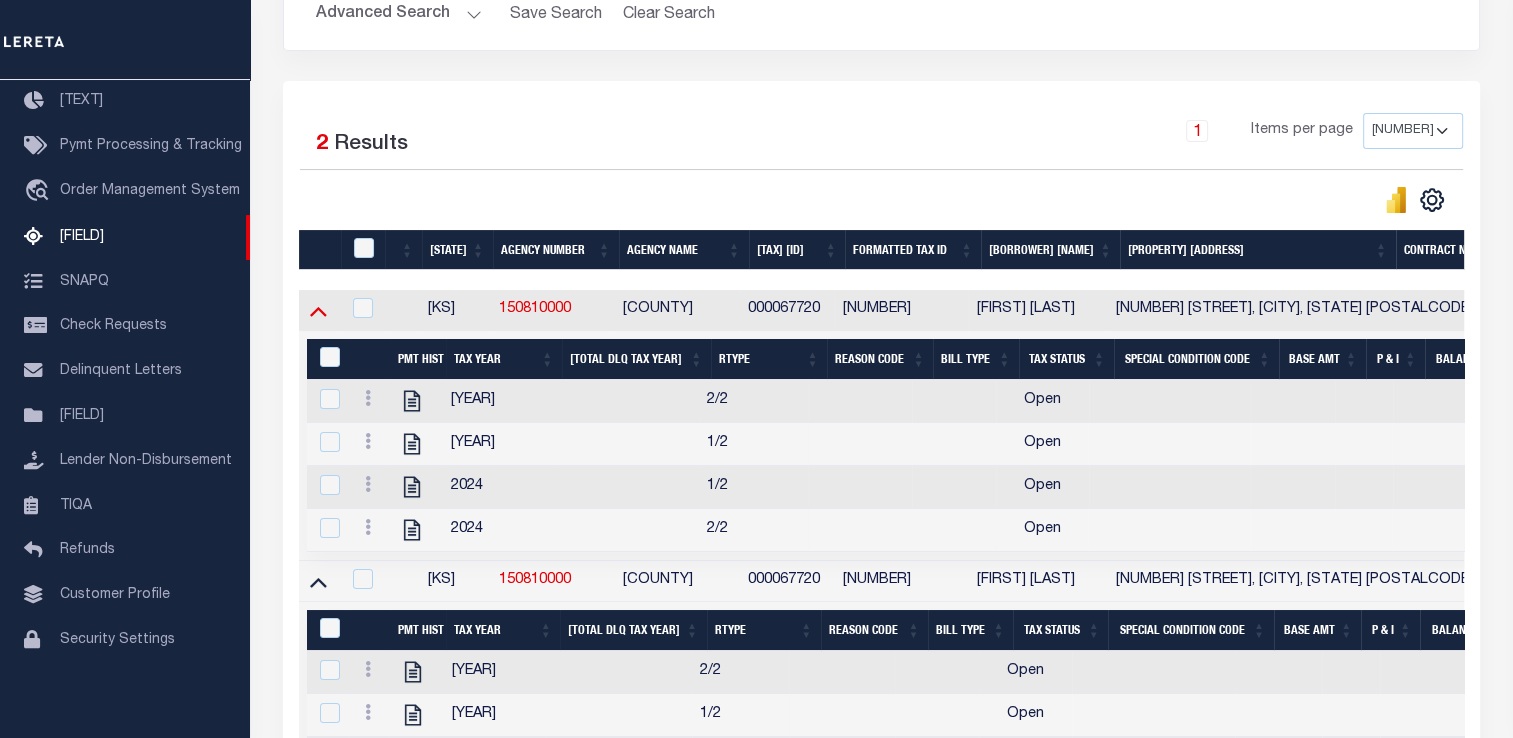 click at bounding box center (318, 310) 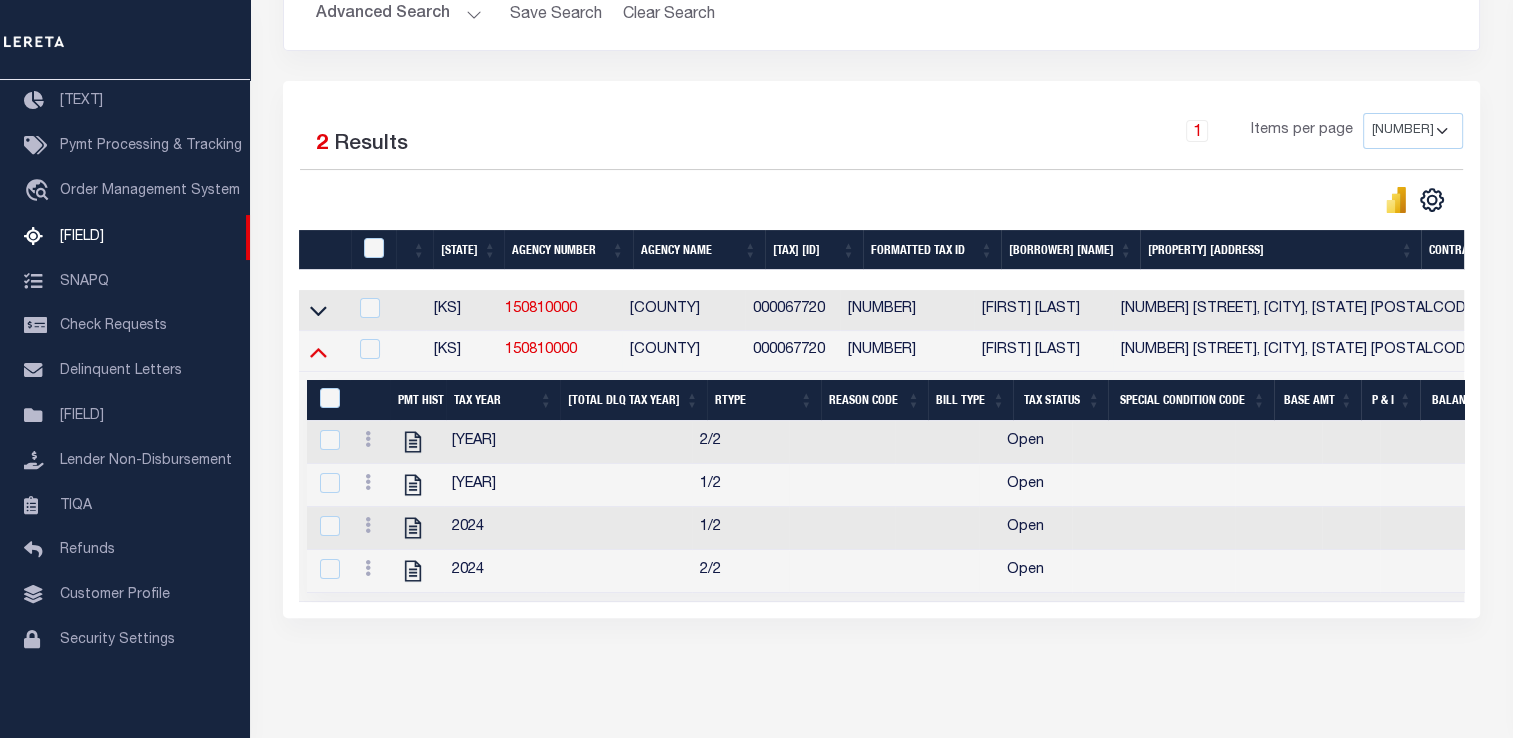 click at bounding box center [318, 351] 